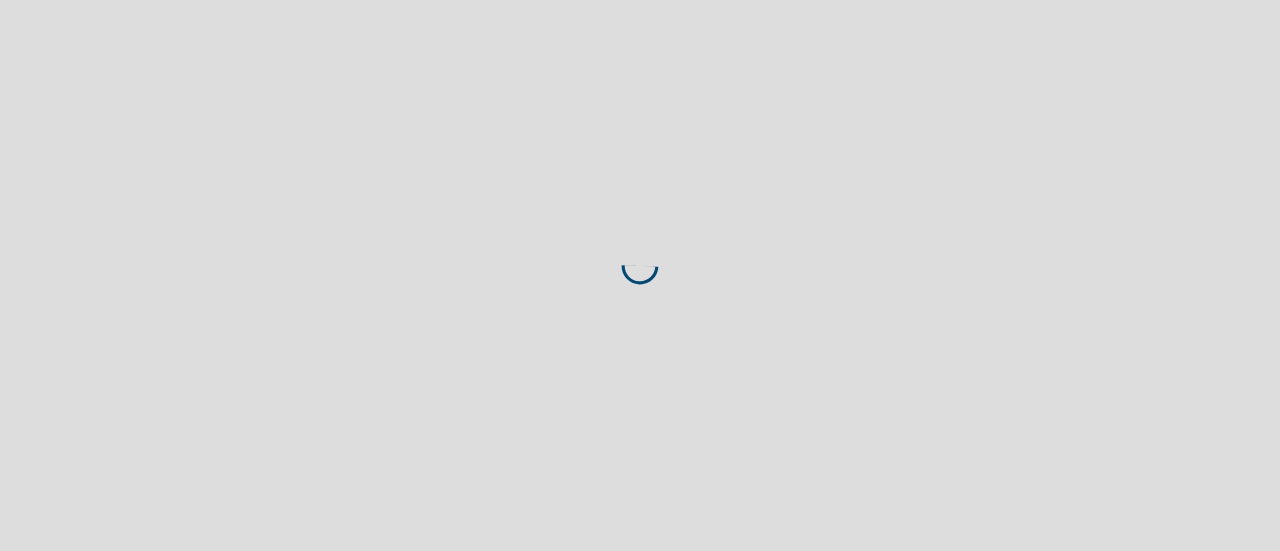 scroll, scrollTop: 0, scrollLeft: 0, axis: both 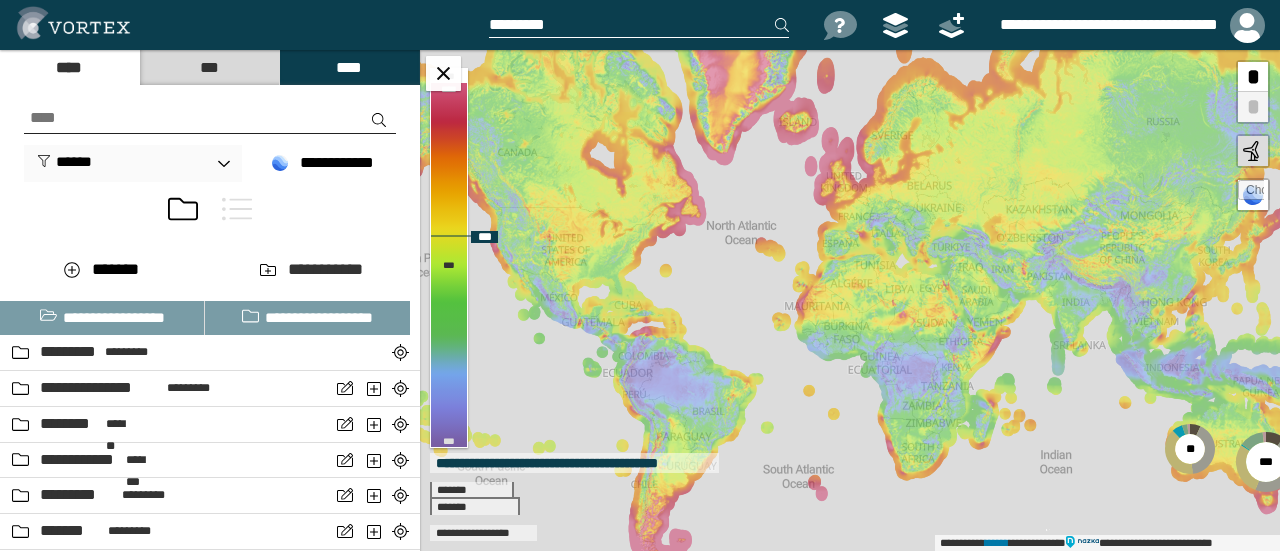 drag, startPoint x: 988, startPoint y: 285, endPoint x: 630, endPoint y: 154, distance: 381.21515 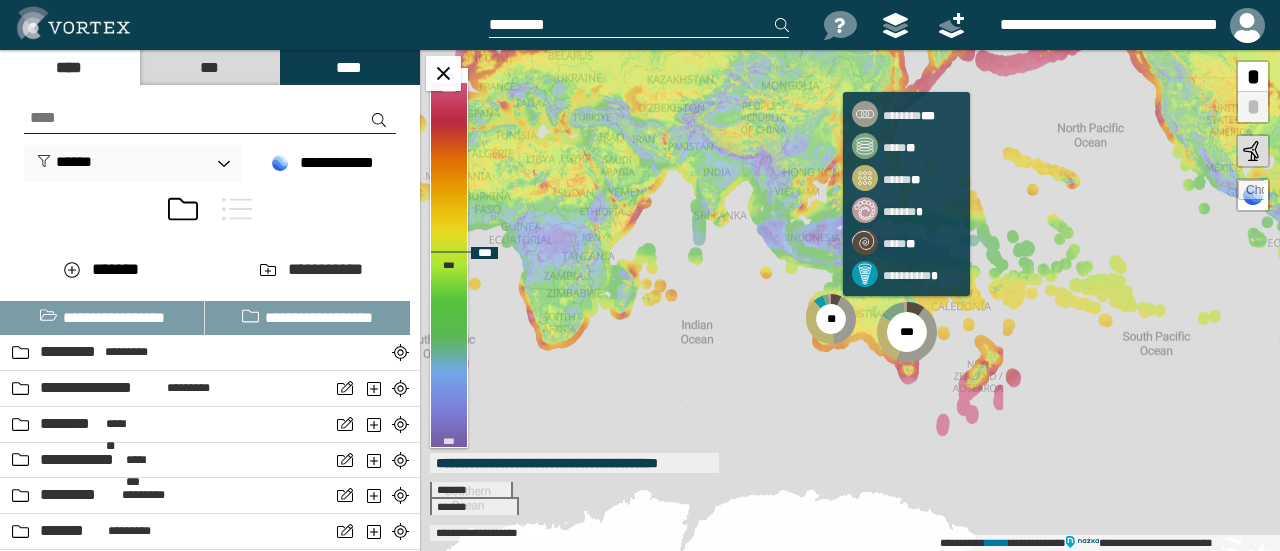 drag, startPoint x: 915, startPoint y: 344, endPoint x: 908, endPoint y: 332, distance: 13.892444 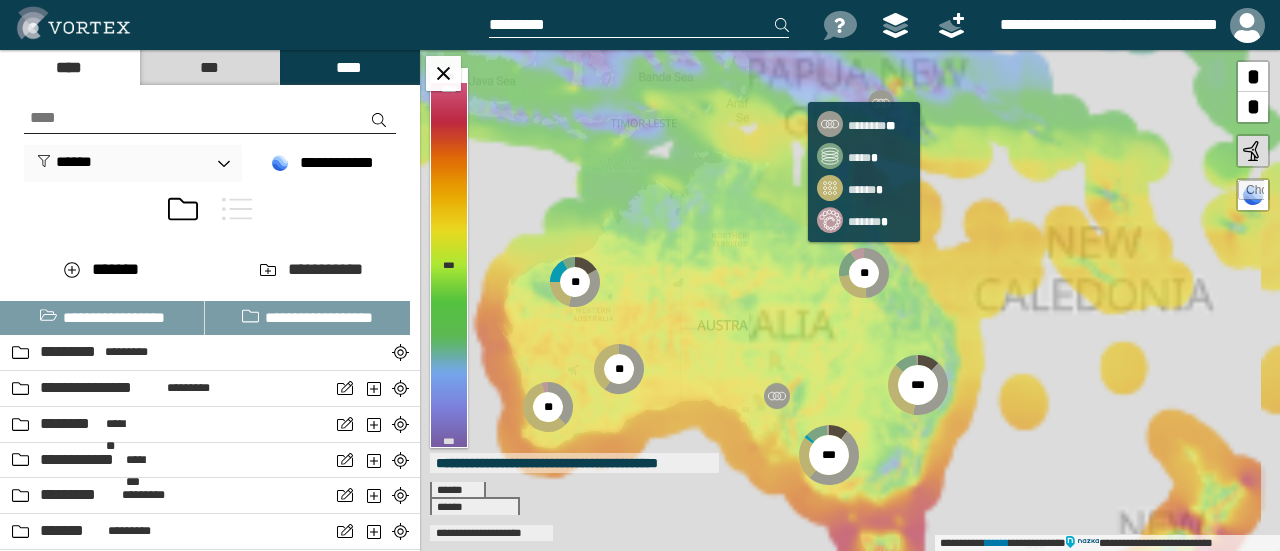 click 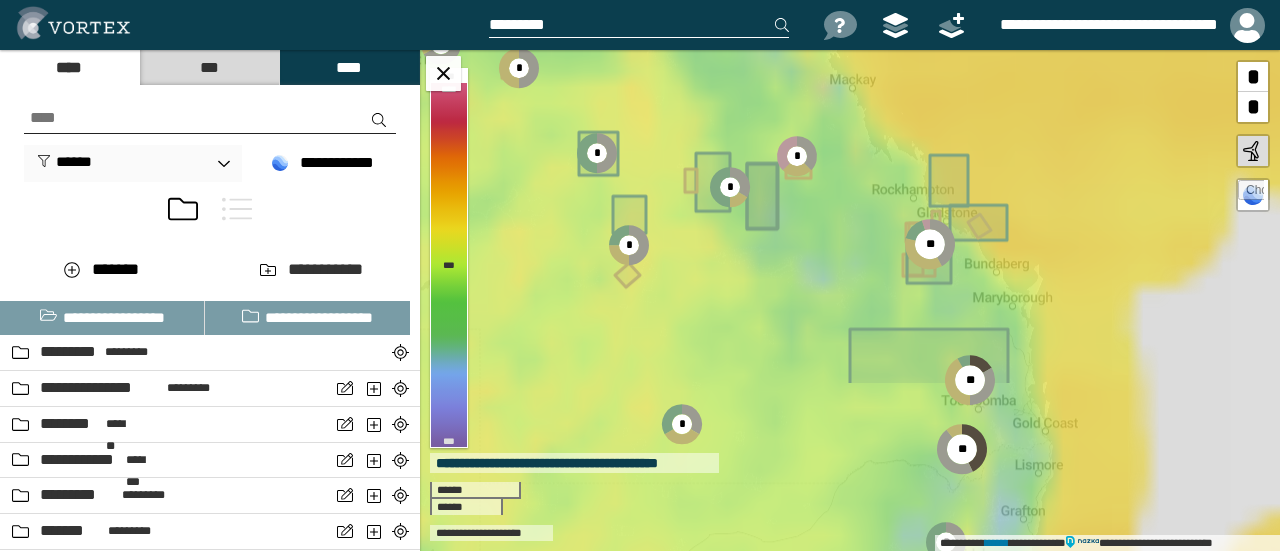 drag, startPoint x: 932, startPoint y: 341, endPoint x: 754, endPoint y: 145, distance: 264.76404 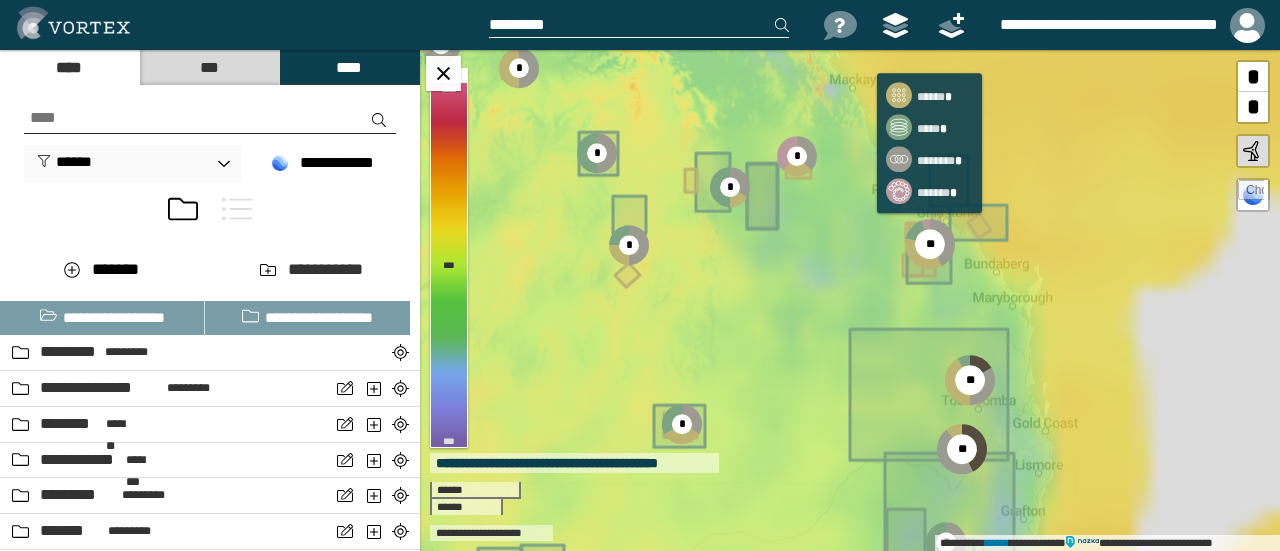 click 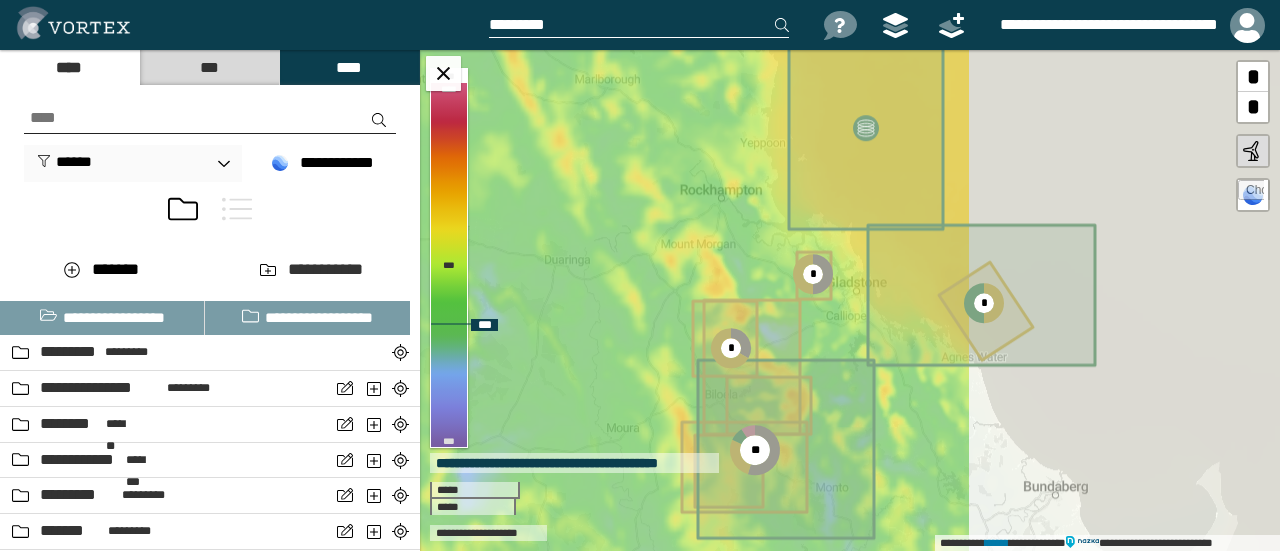 drag, startPoint x: 842, startPoint y: 387, endPoint x: 868, endPoint y: 226, distance: 163.08586 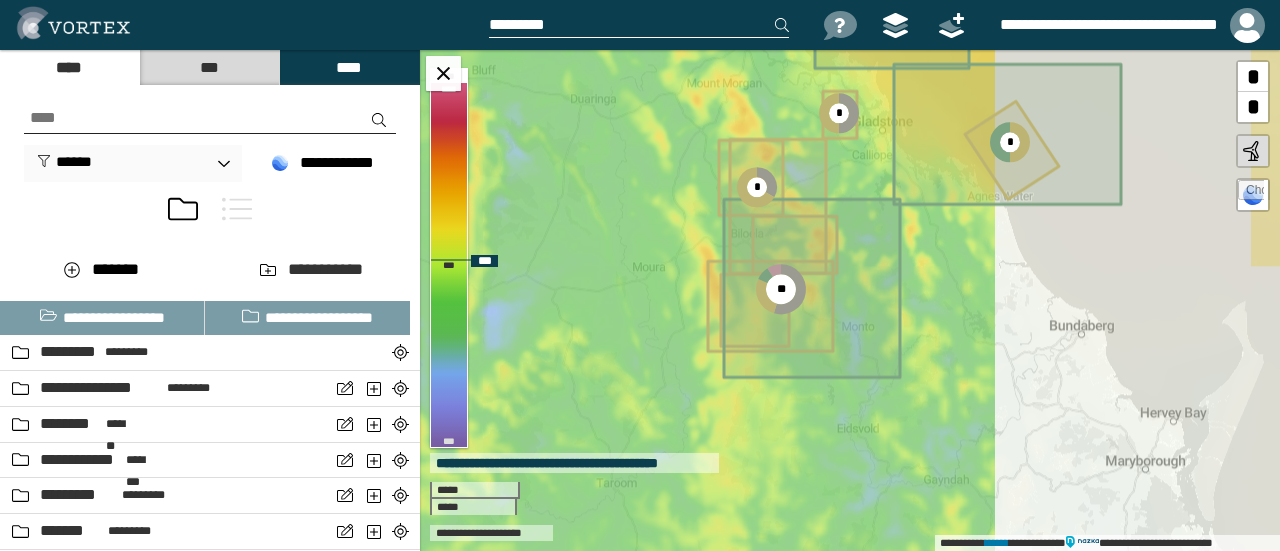 click 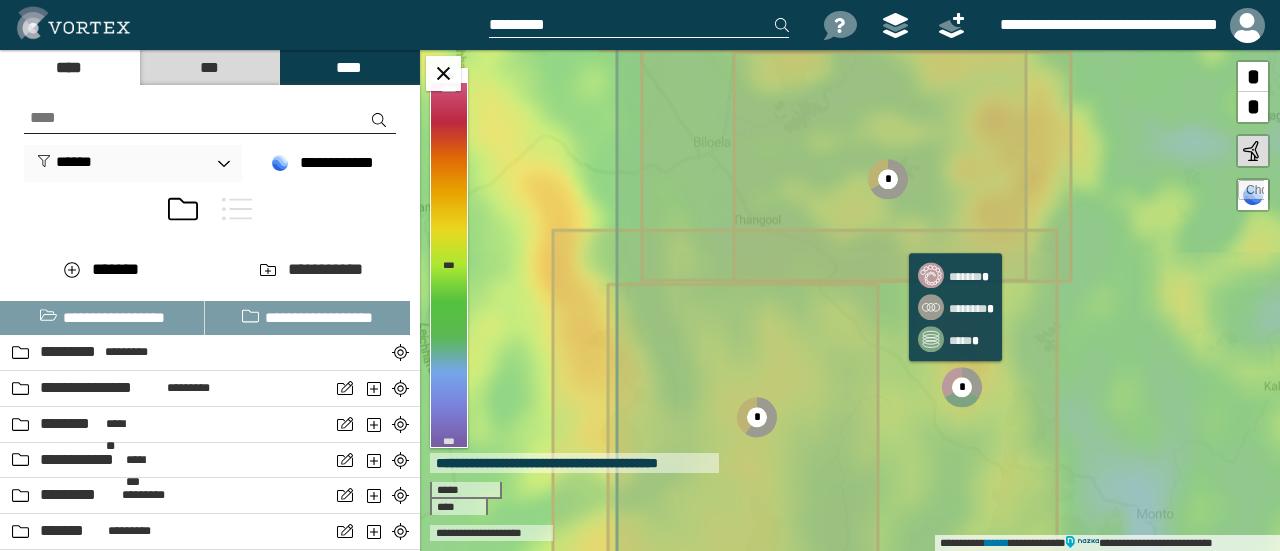 drag, startPoint x: 964, startPoint y: 385, endPoint x: 966, endPoint y: 367, distance: 18.110771 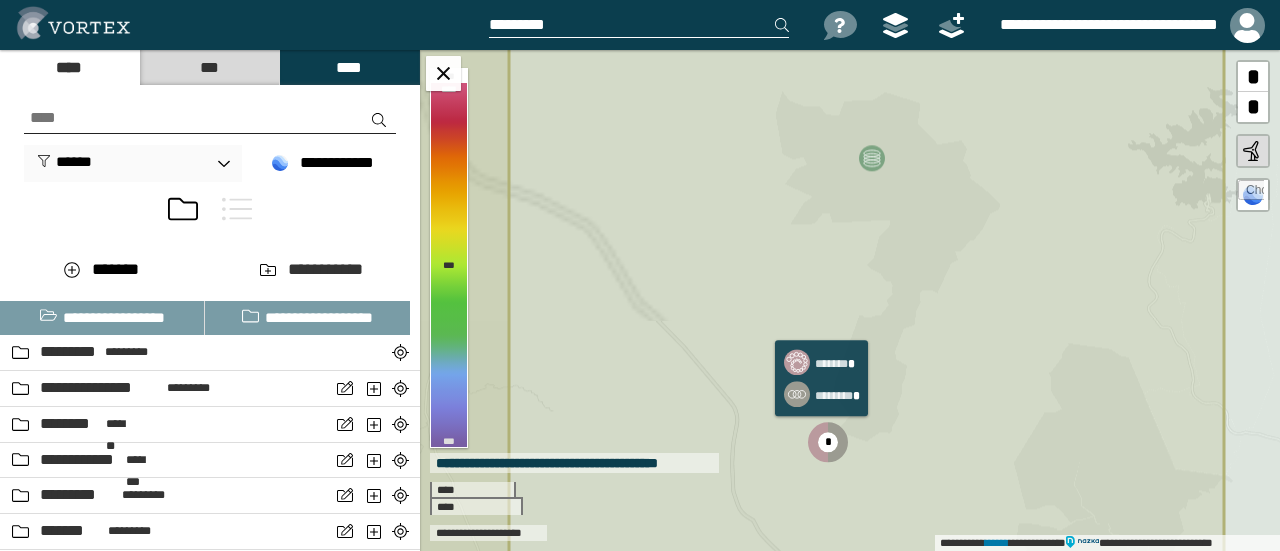 click 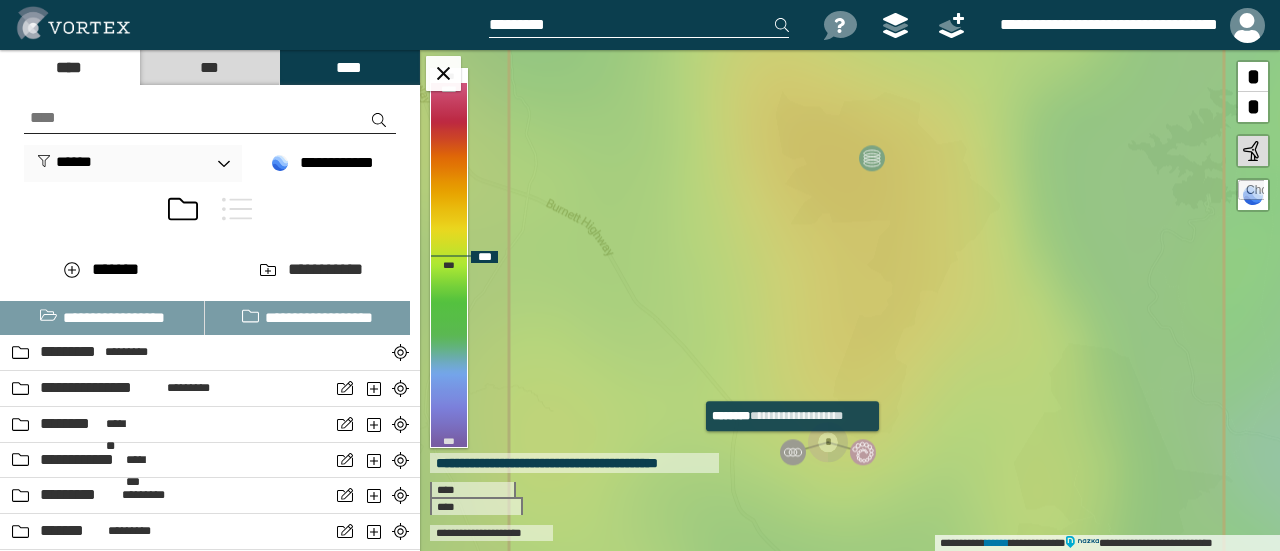 drag, startPoint x: 793, startPoint y: 453, endPoint x: 800, endPoint y: 431, distance: 23.086792 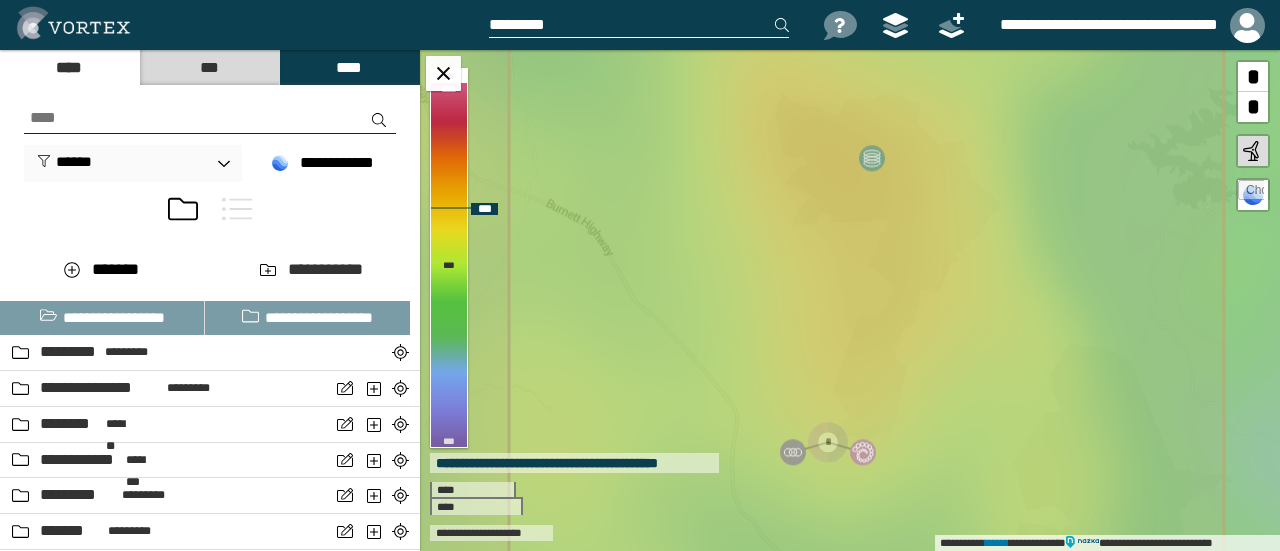 select on "****" 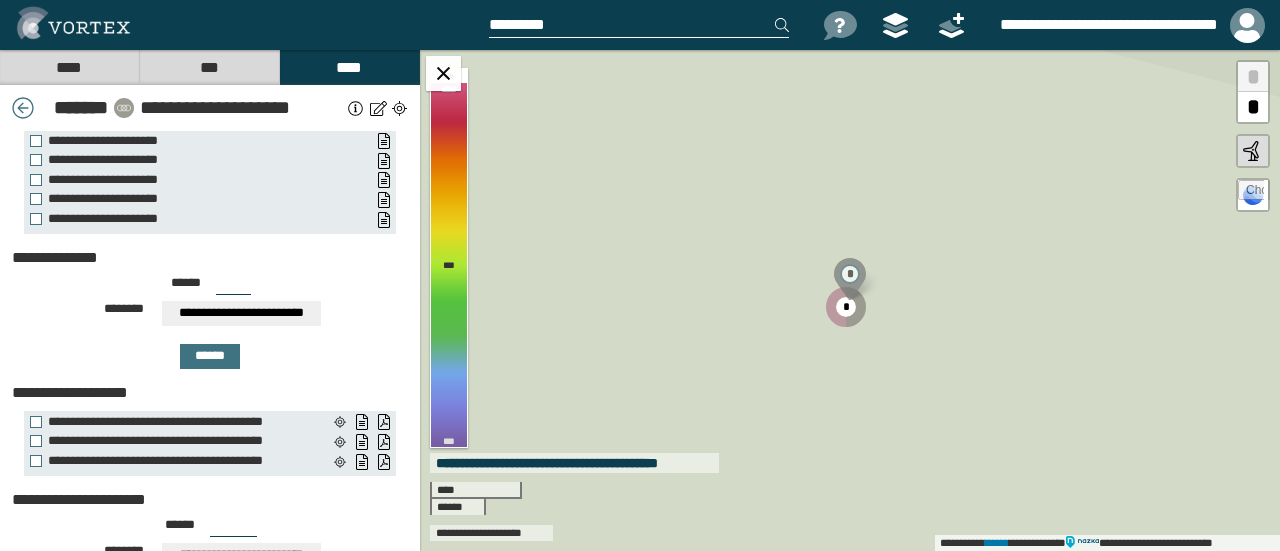 scroll, scrollTop: 274, scrollLeft: 0, axis: vertical 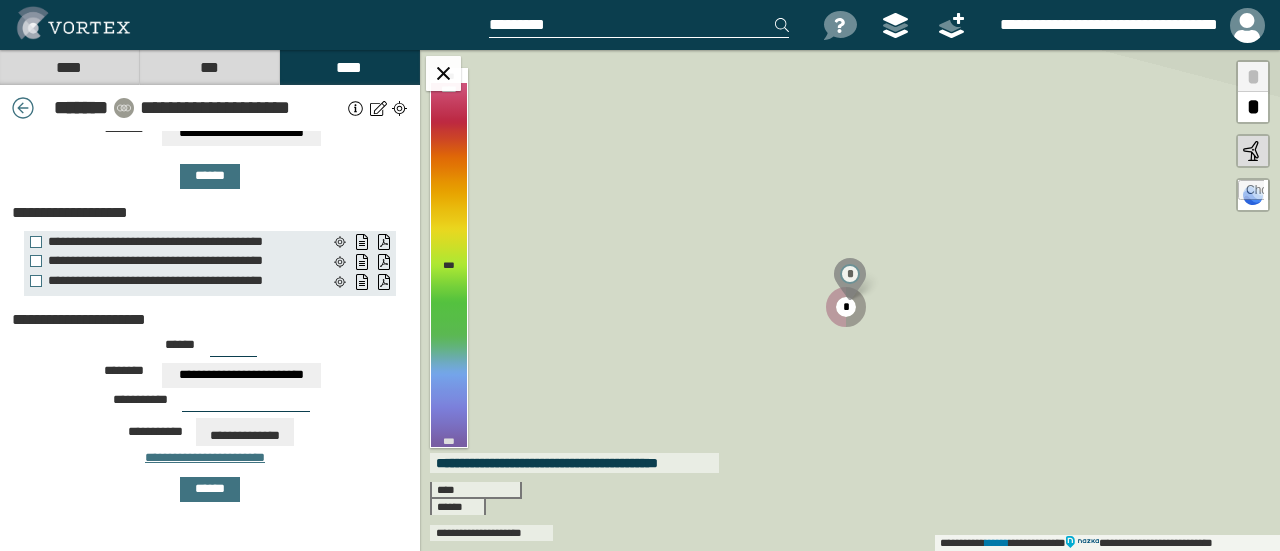 click on "****** ***" at bounding box center [210, 351] 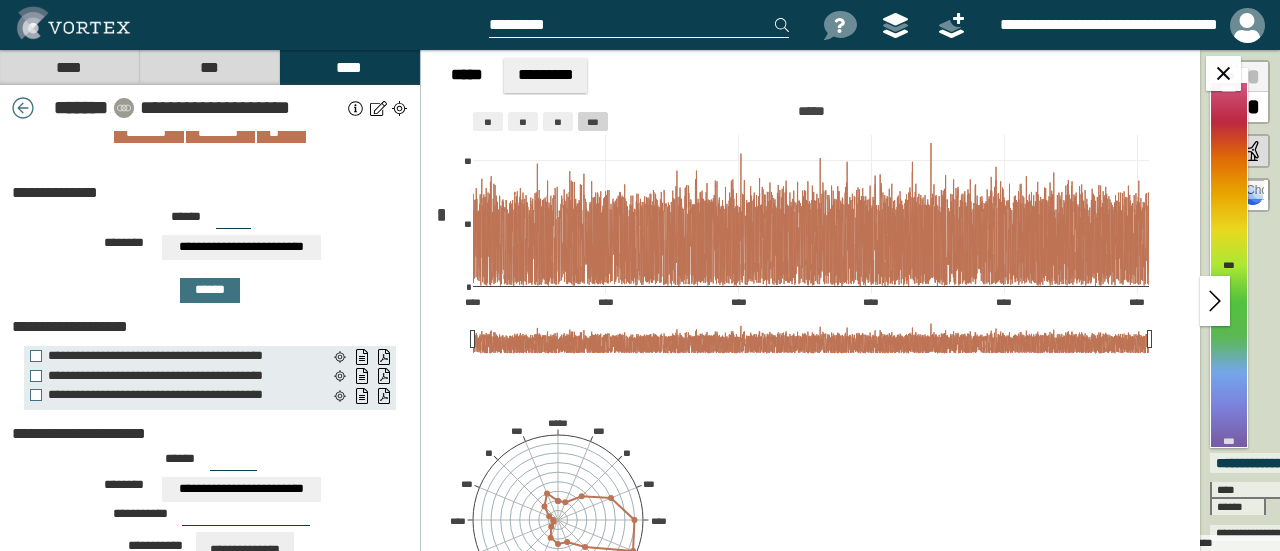 click on "***" at bounding box center (233, 463) 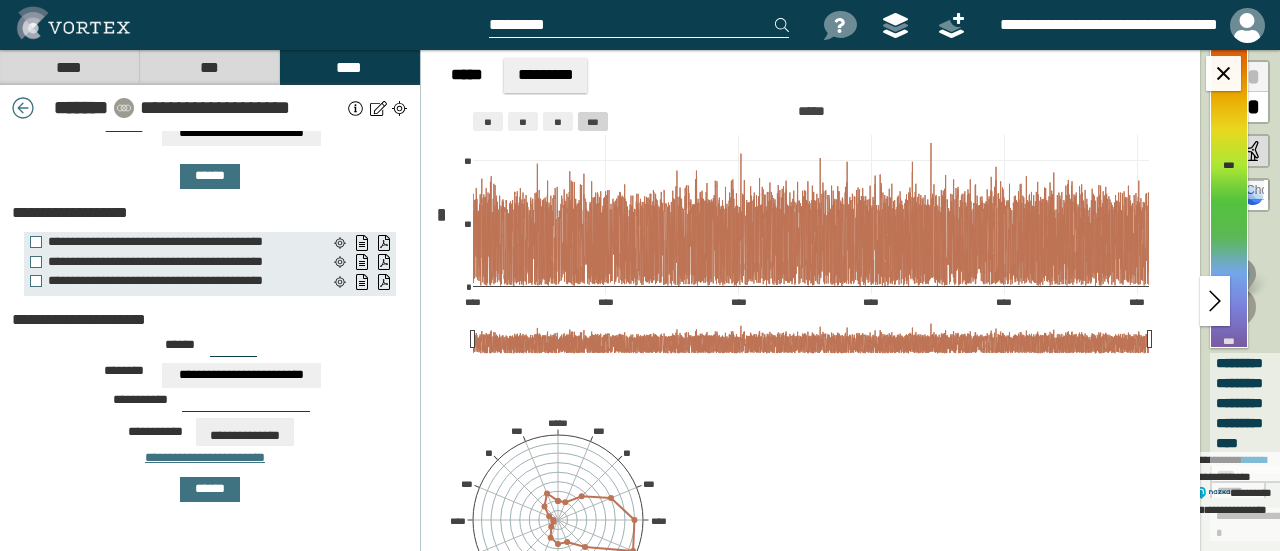 type on "***" 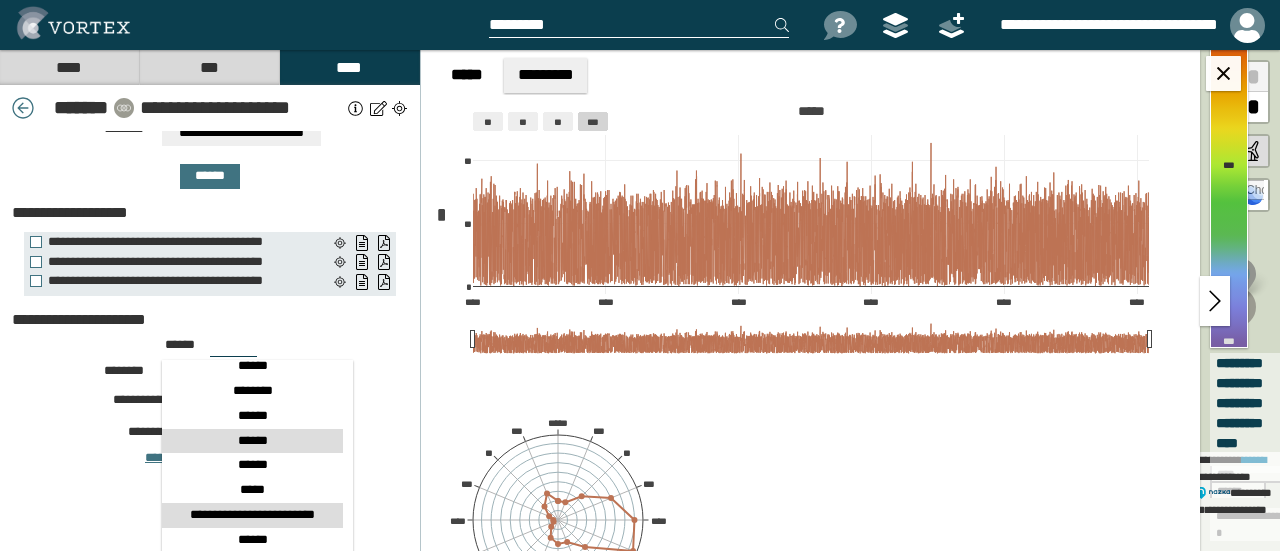 scroll, scrollTop: 300, scrollLeft: 0, axis: vertical 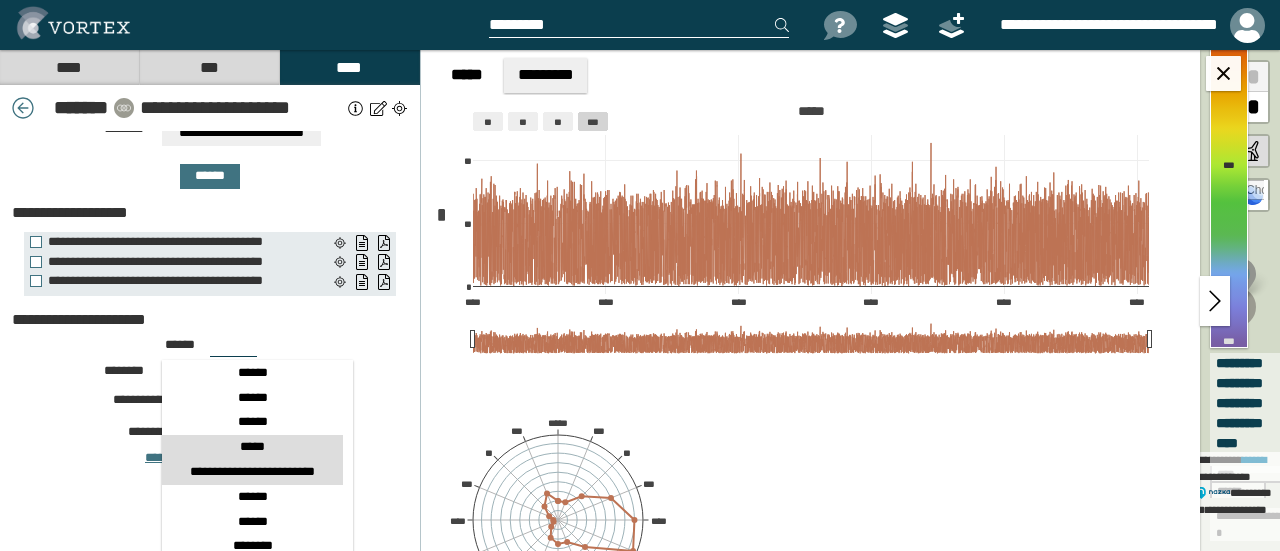 click on "*****" at bounding box center [253, 447] 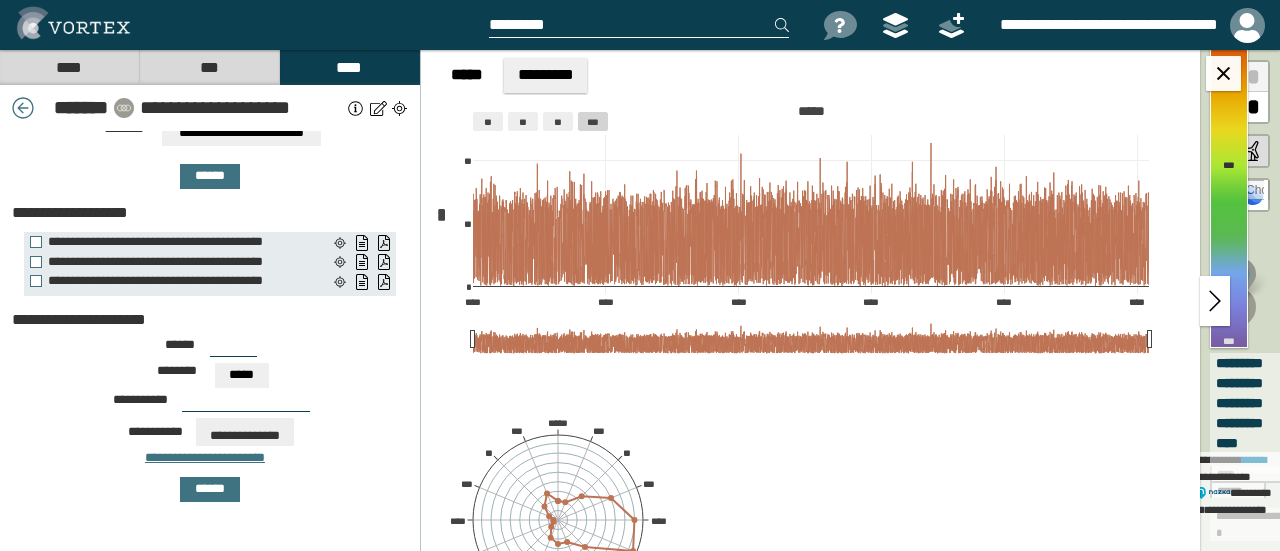 click at bounding box center (246, 404) 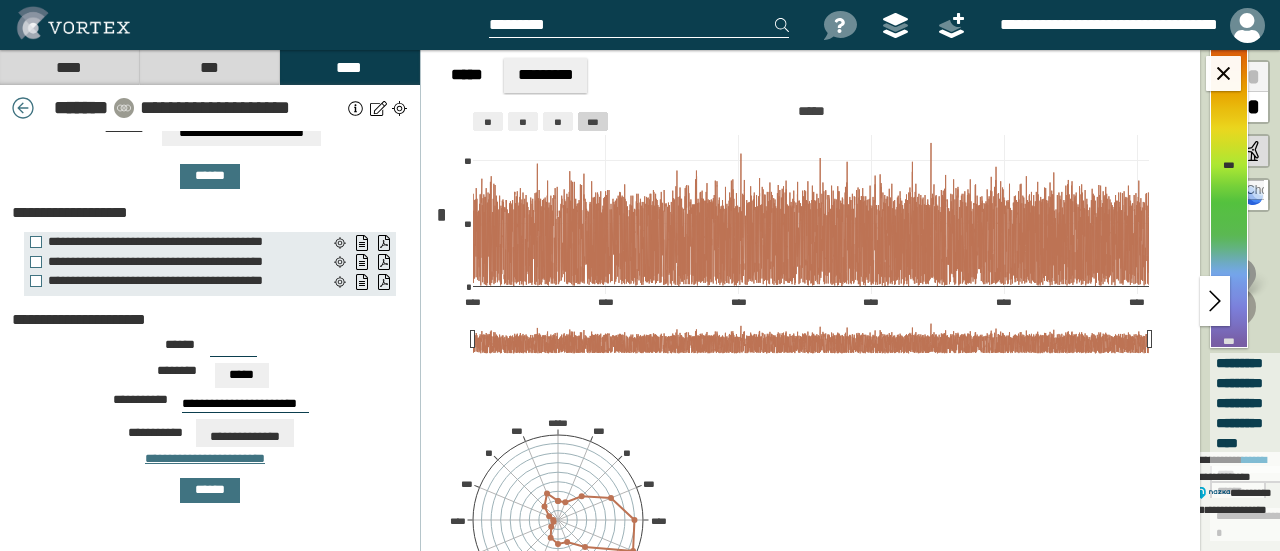 scroll, scrollTop: 0, scrollLeft: 17, axis: horizontal 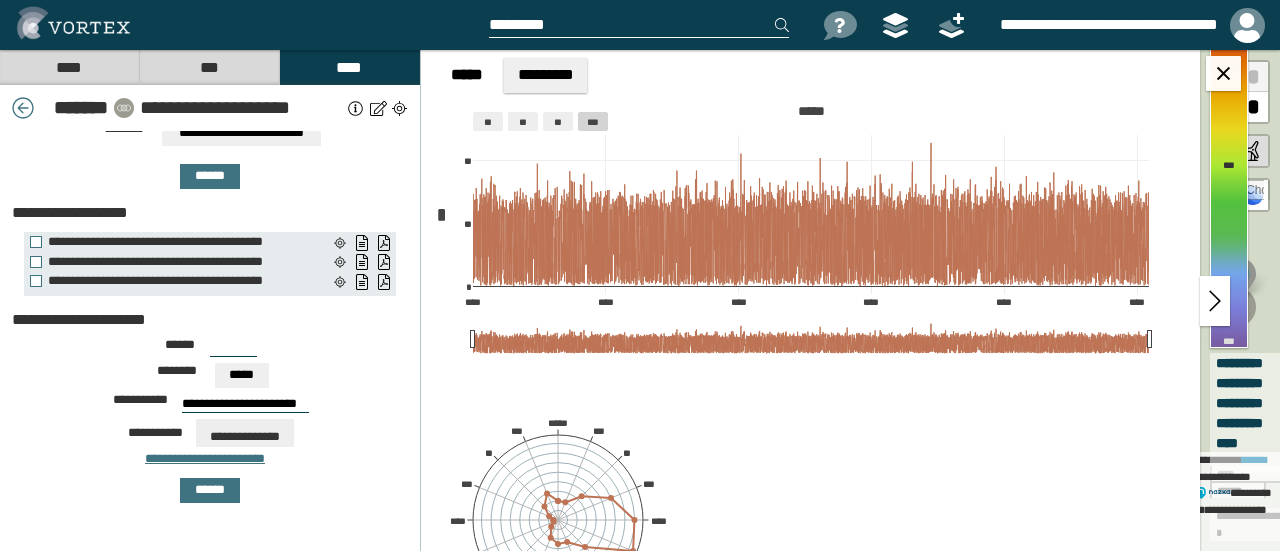 click on "**********" at bounding box center [245, 433] 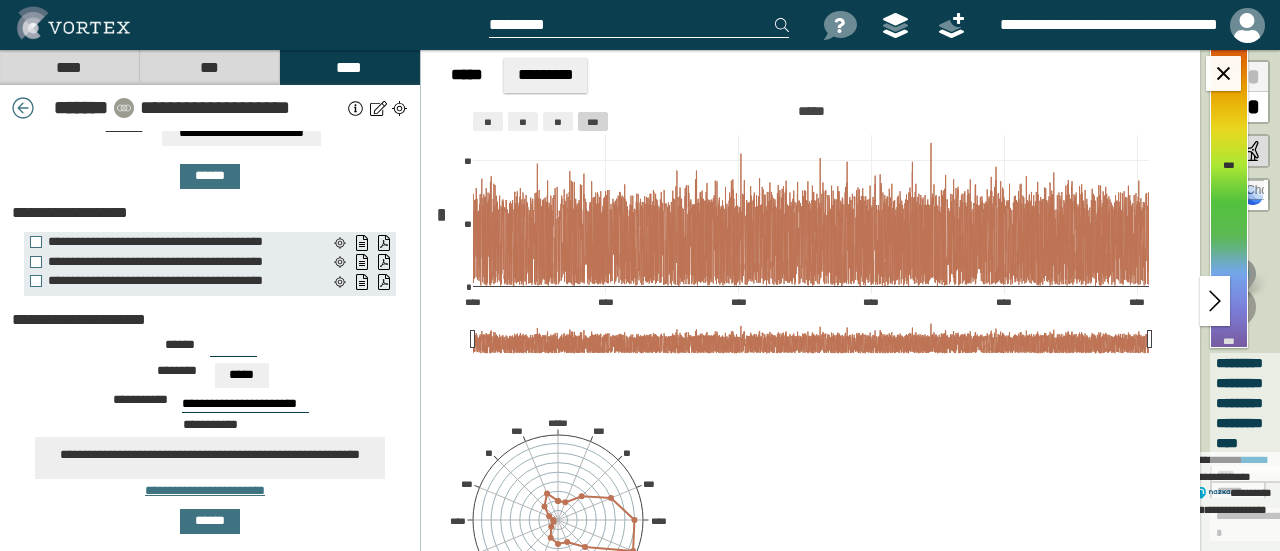 scroll, scrollTop: 0, scrollLeft: 17, axis: horizontal 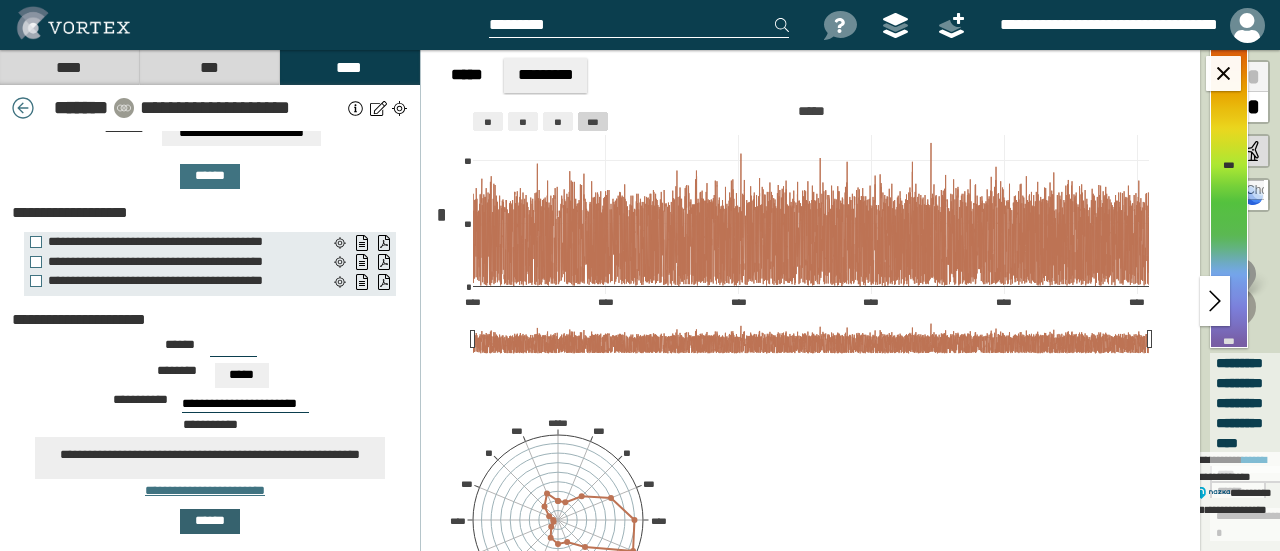 click on "******" at bounding box center (210, 521) 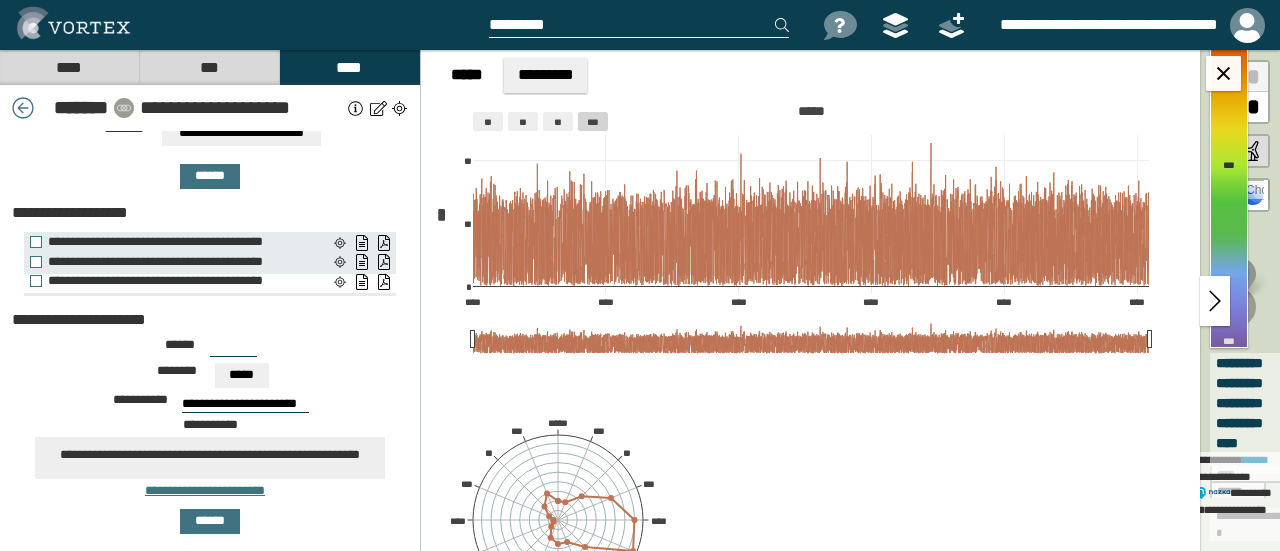 scroll, scrollTop: 0, scrollLeft: 0, axis: both 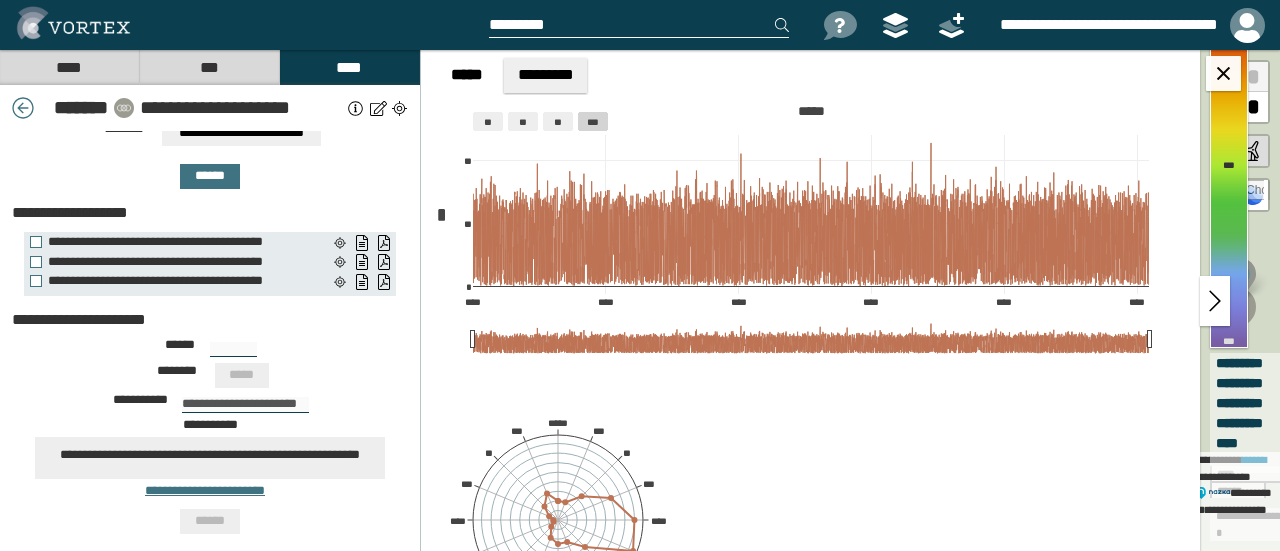 type on "***" 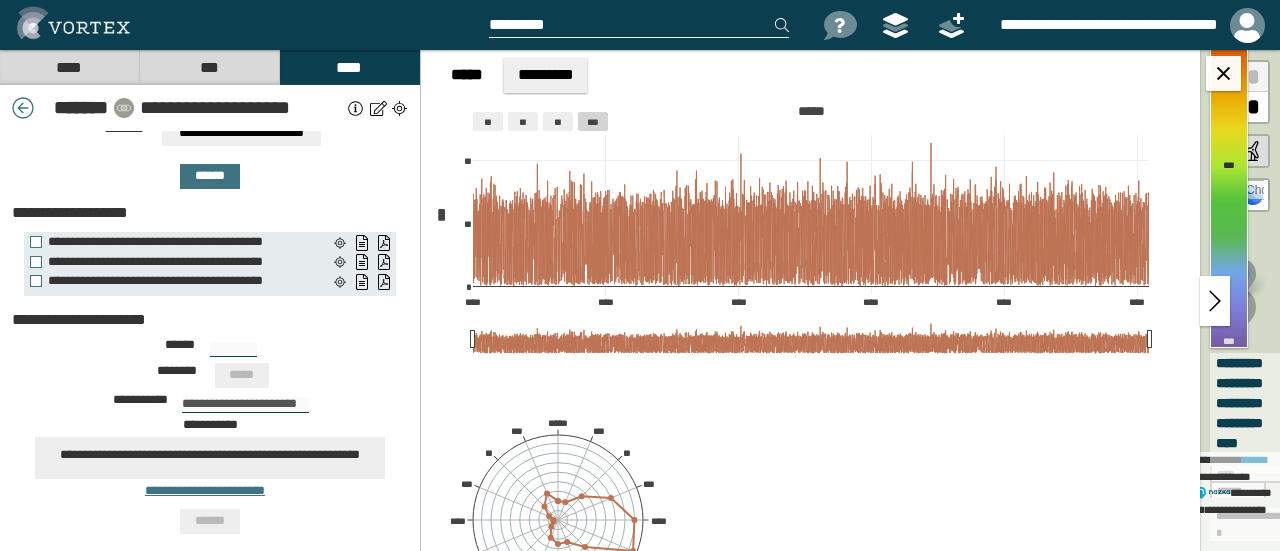 type 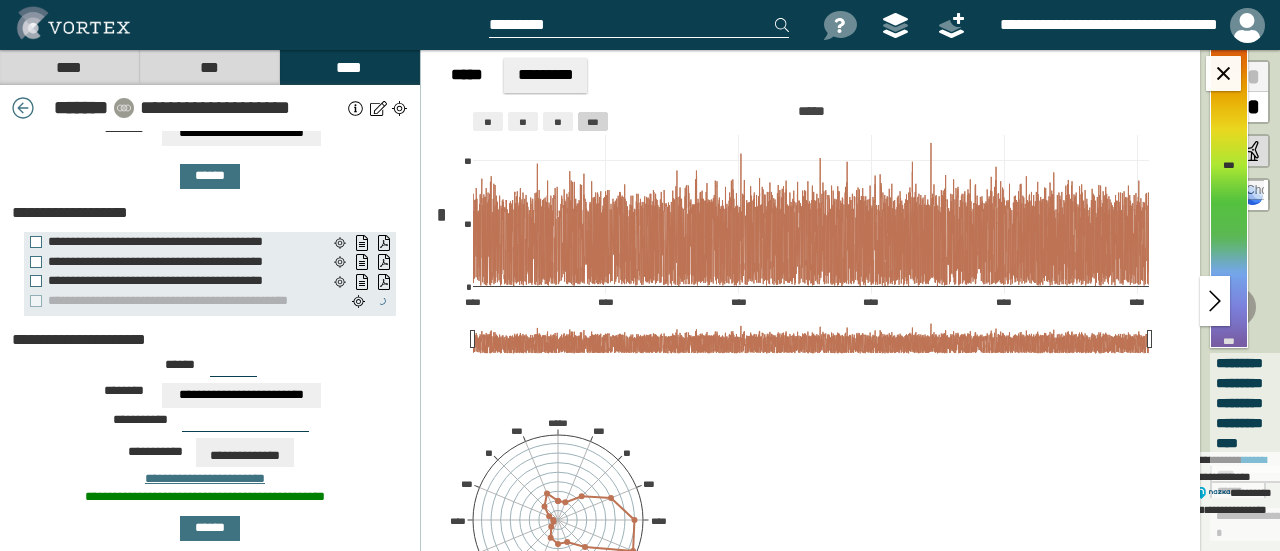 click on "**********" at bounding box center (242, 395) 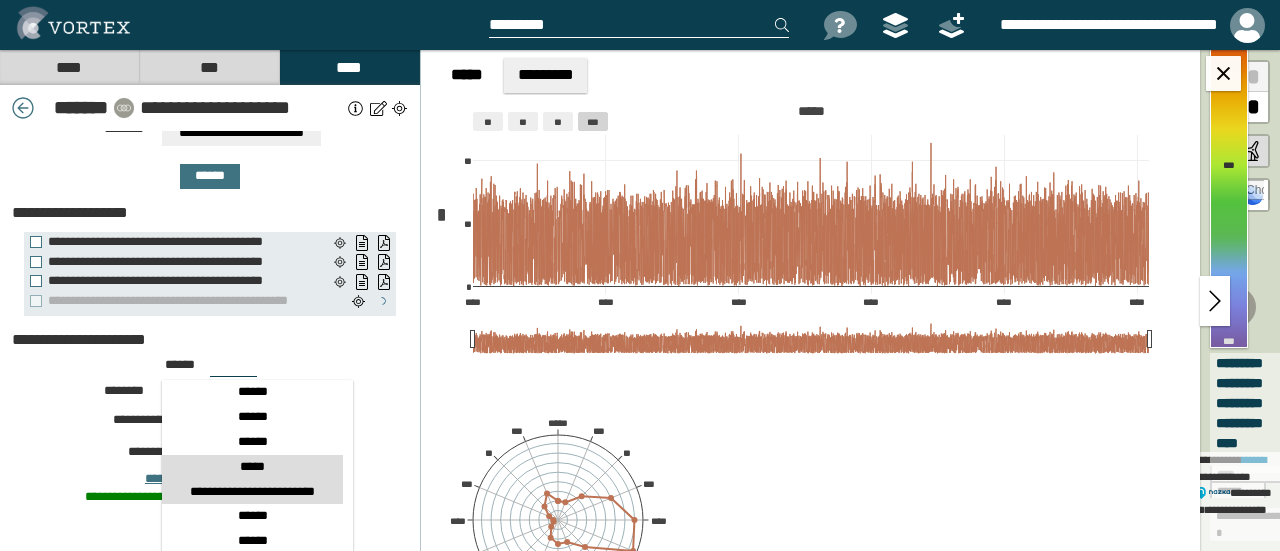 click on "*****" at bounding box center (253, 467) 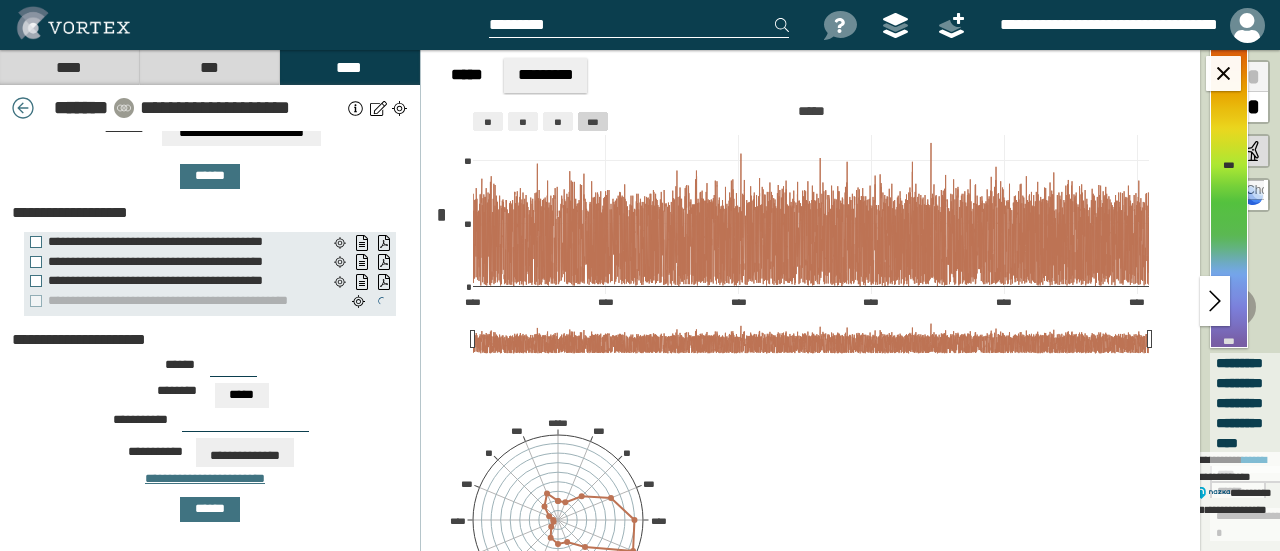 drag, startPoint x: 232, startPoint y: 347, endPoint x: 202, endPoint y: 347, distance: 30 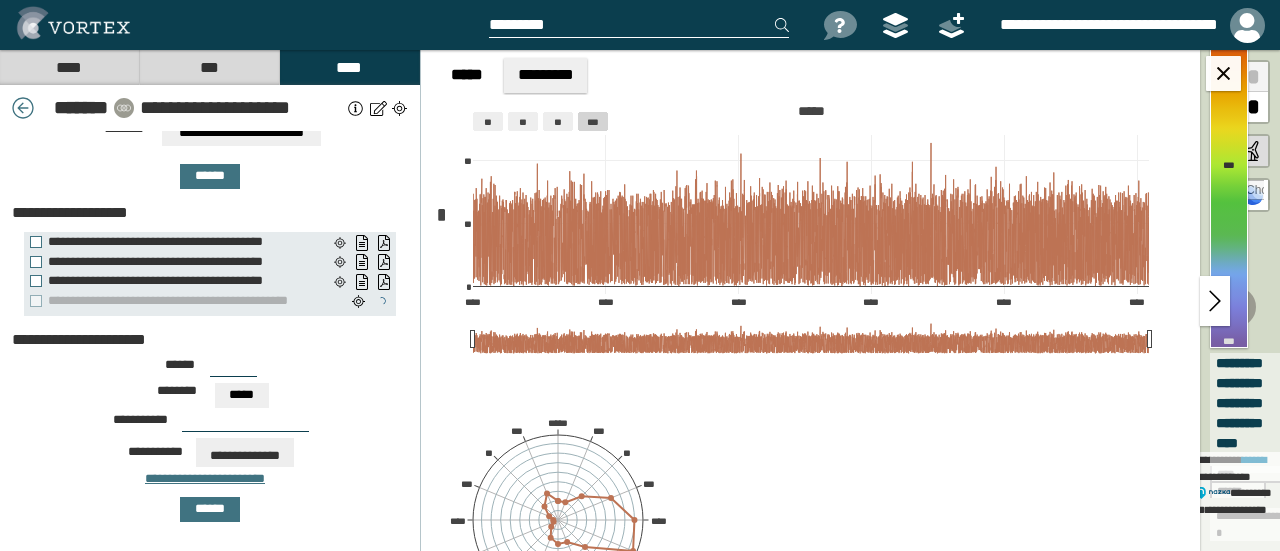 click on "***" at bounding box center (233, 369) 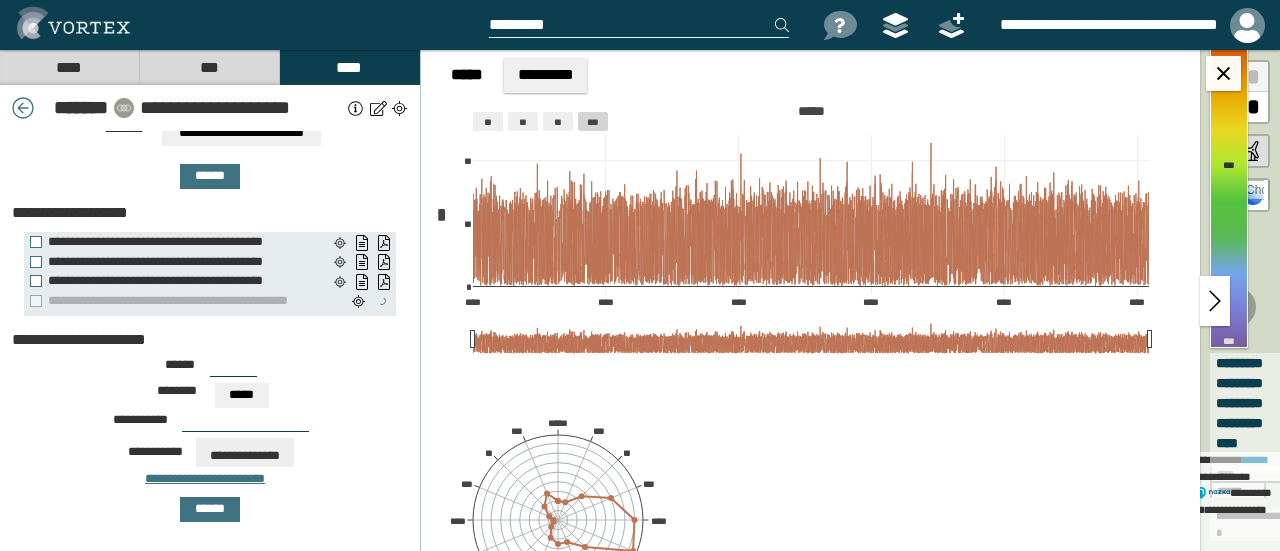 type on "***" 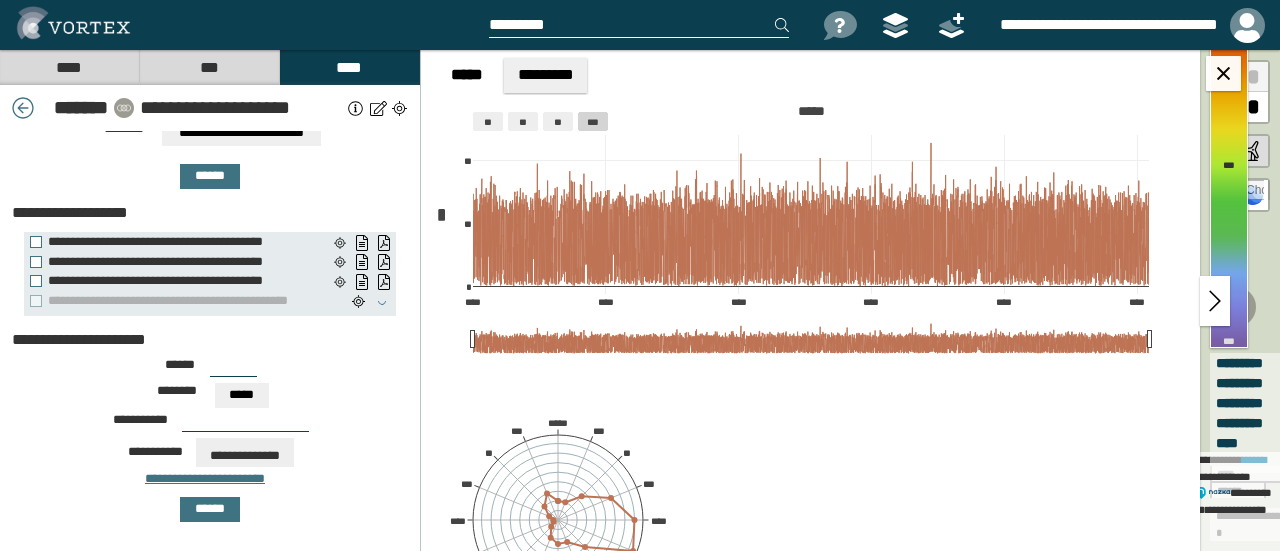click at bounding box center [245, 424] 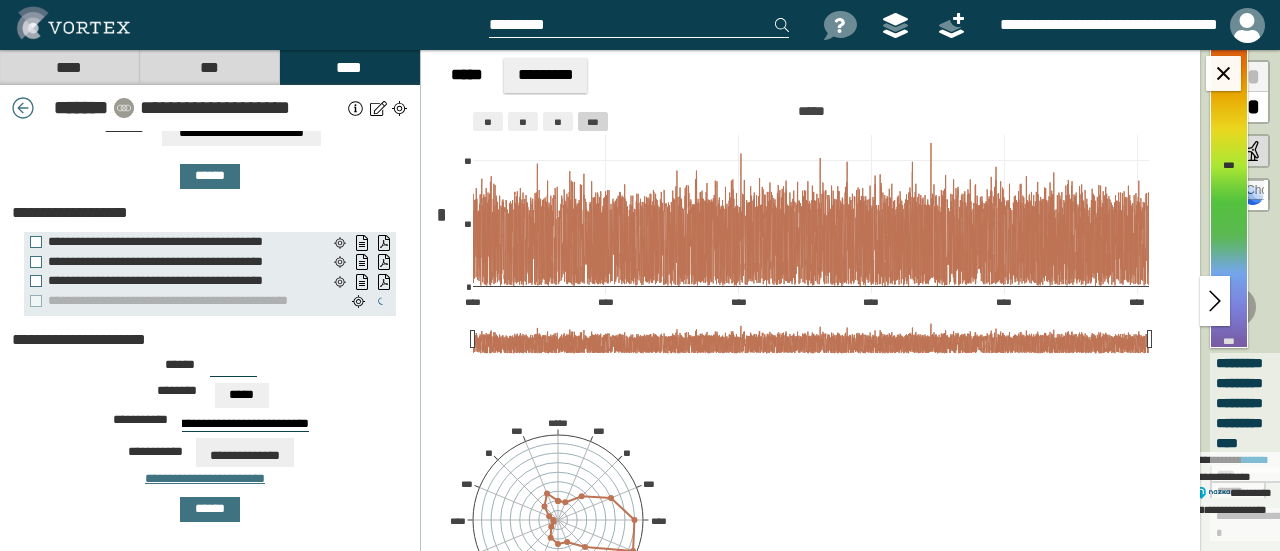 scroll, scrollTop: 0, scrollLeft: 31, axis: horizontal 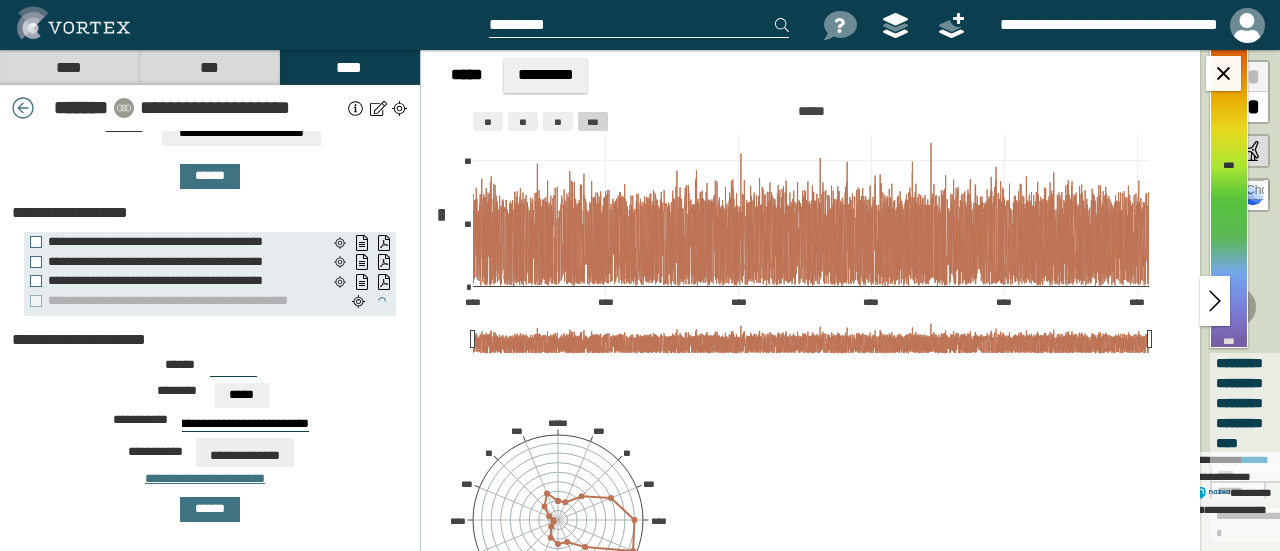 type on "**********" 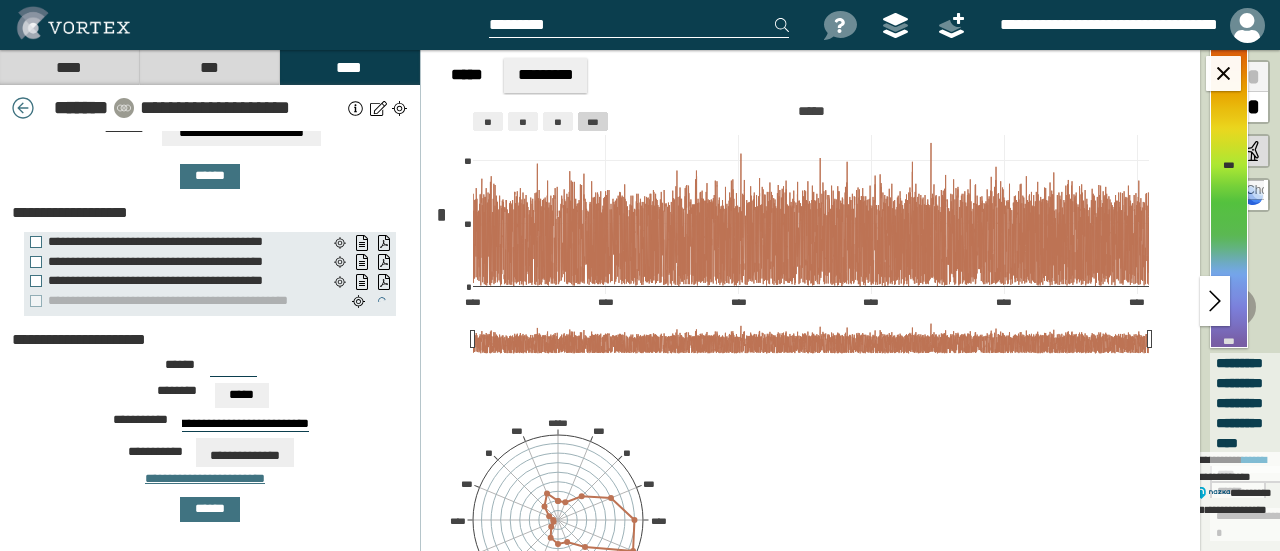 click on "**********" at bounding box center (245, 452) 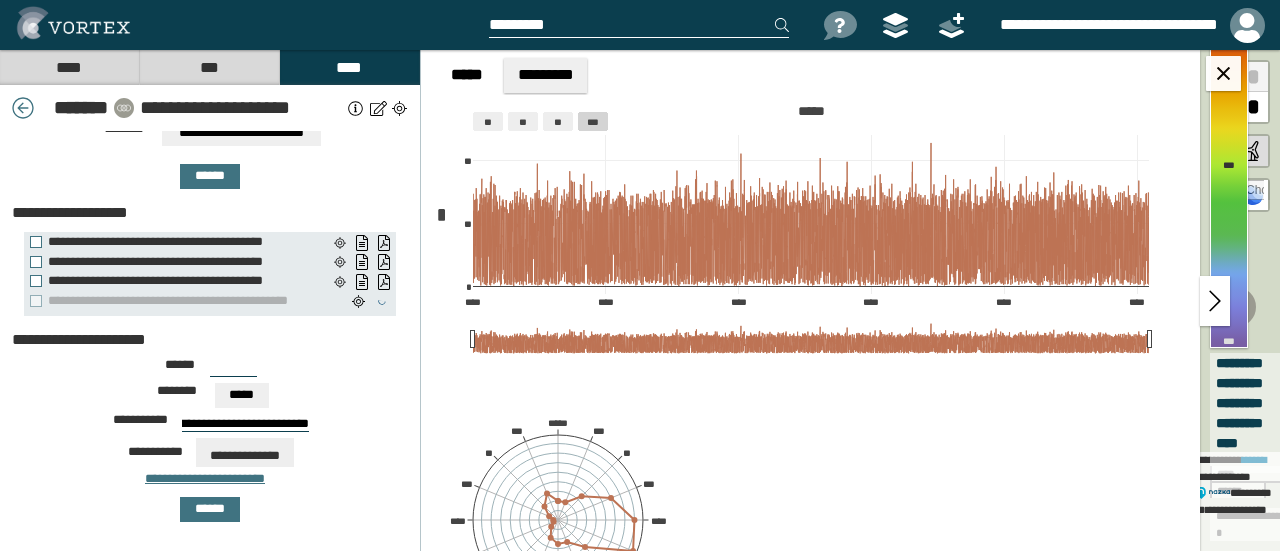 click on "**********" at bounding box center (280, 444) 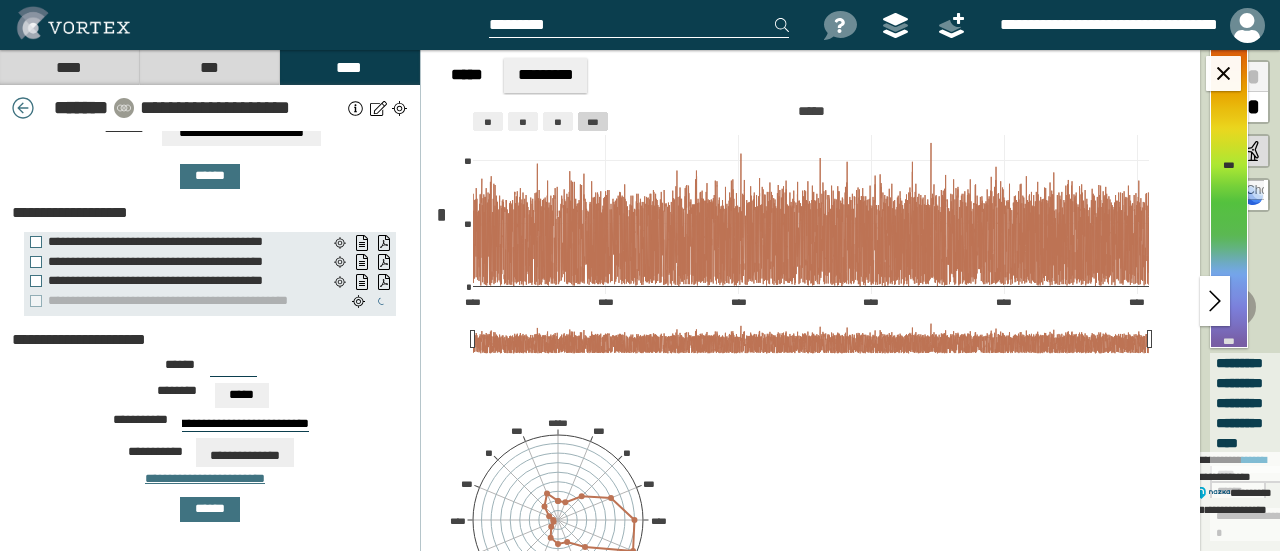 scroll, scrollTop: 0, scrollLeft: 0, axis: both 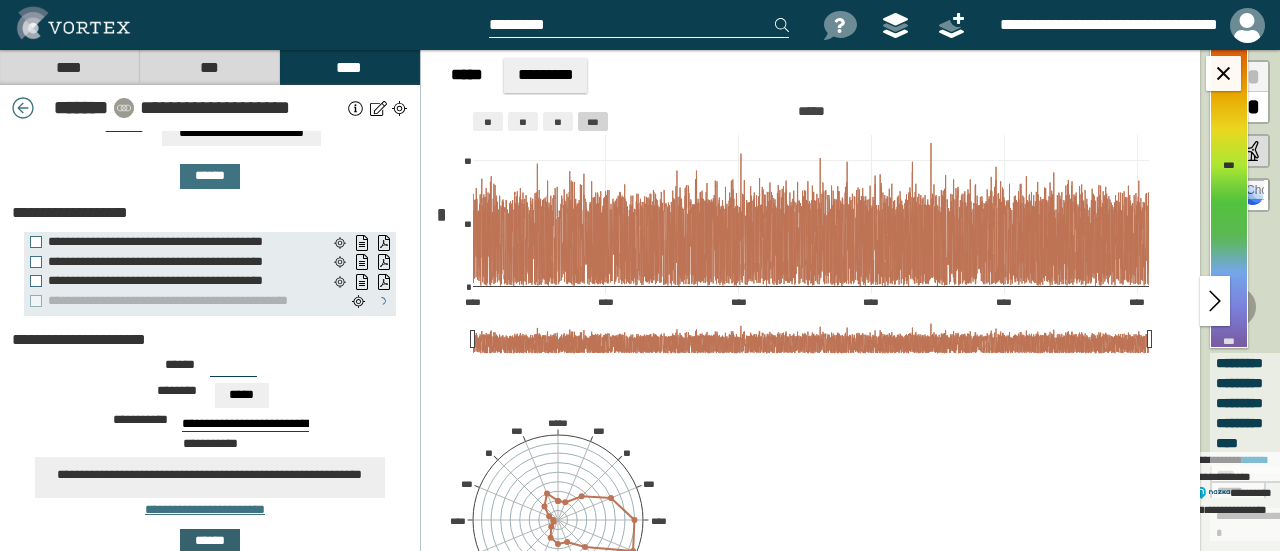 click on "******" at bounding box center (210, 541) 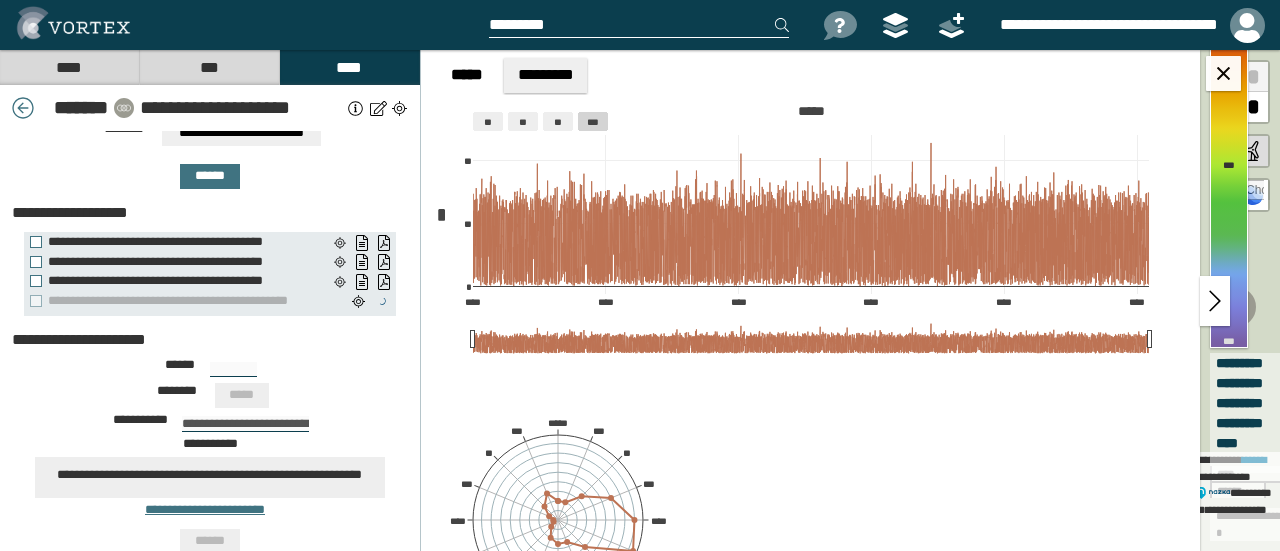 type on "***" 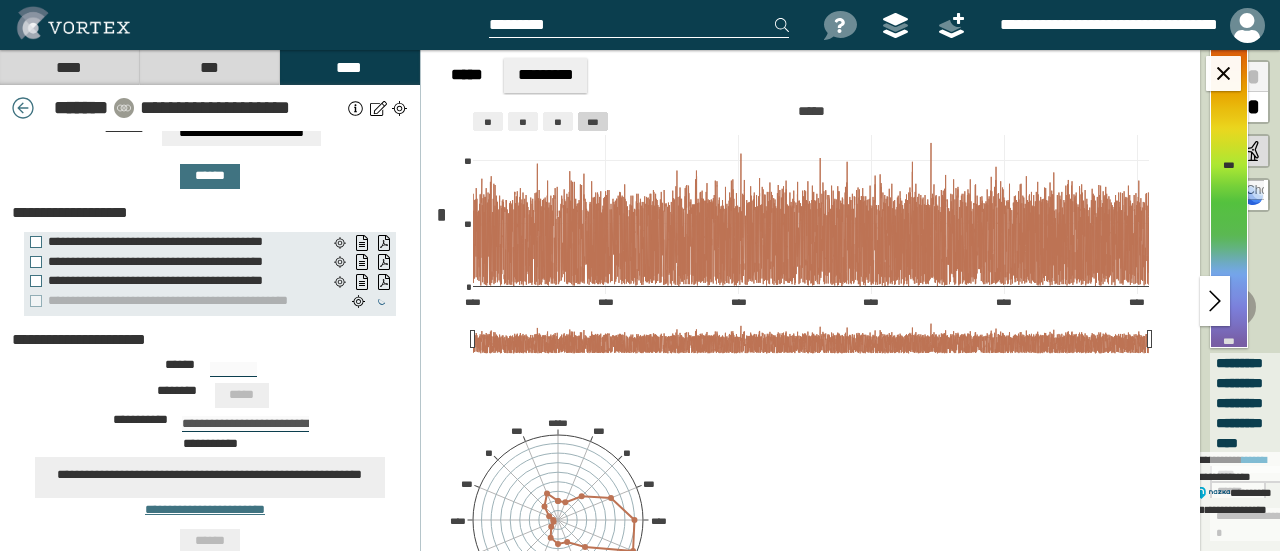 type 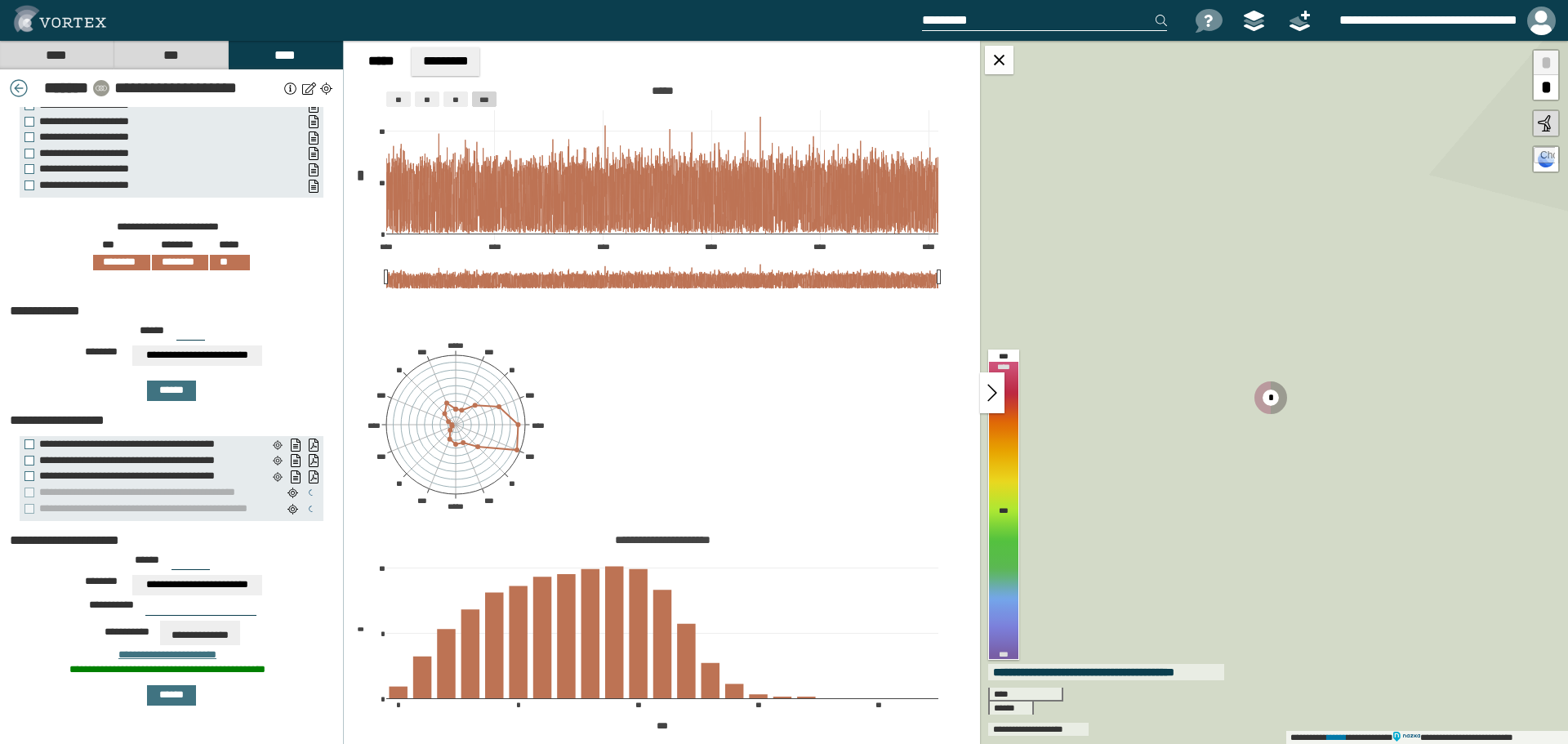 scroll, scrollTop: 59, scrollLeft: 0, axis: vertical 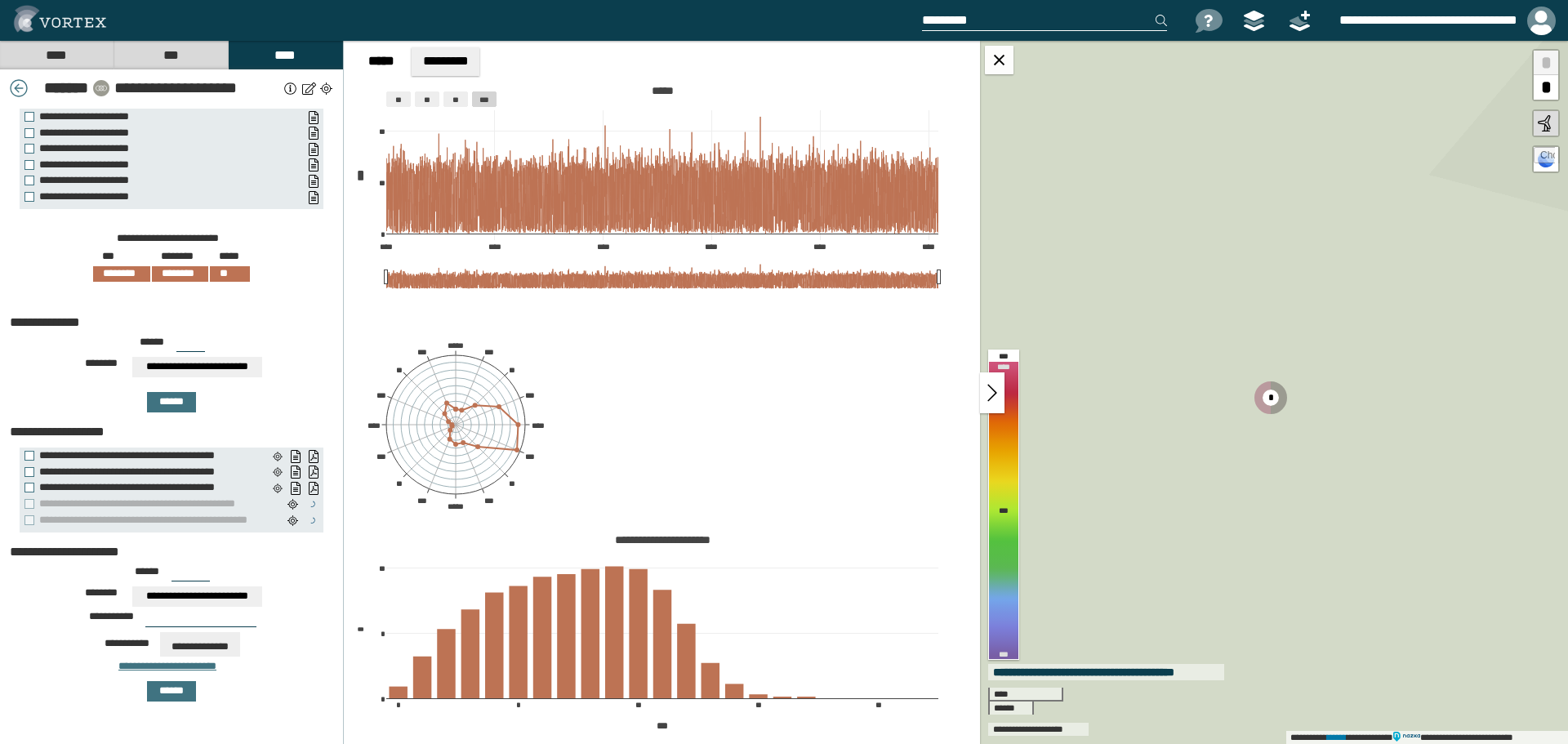 drag, startPoint x: 193, startPoint y: 563, endPoint x: 140, endPoint y: 562, distance: 53.00943 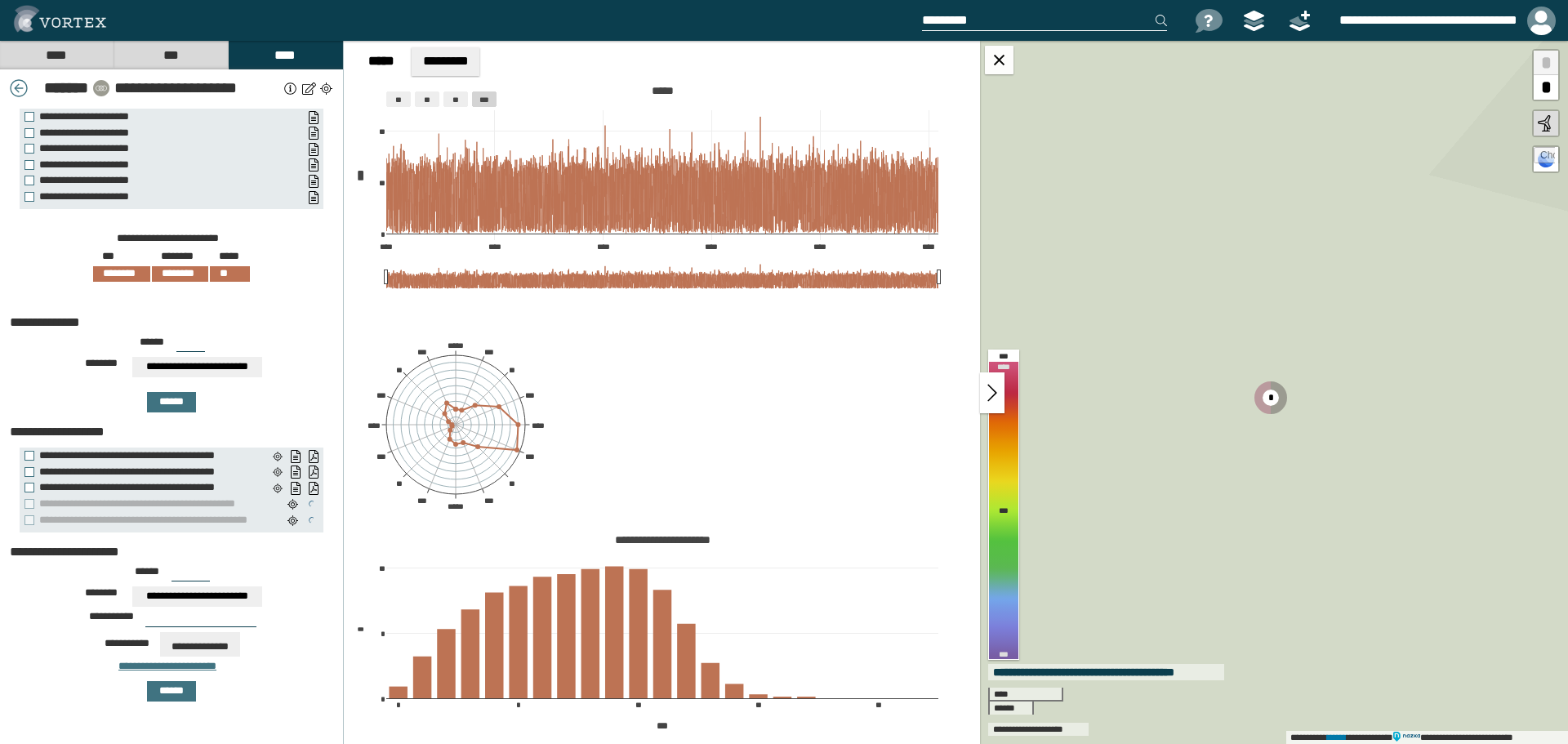 click on "****** ***" at bounding box center (172, 577) 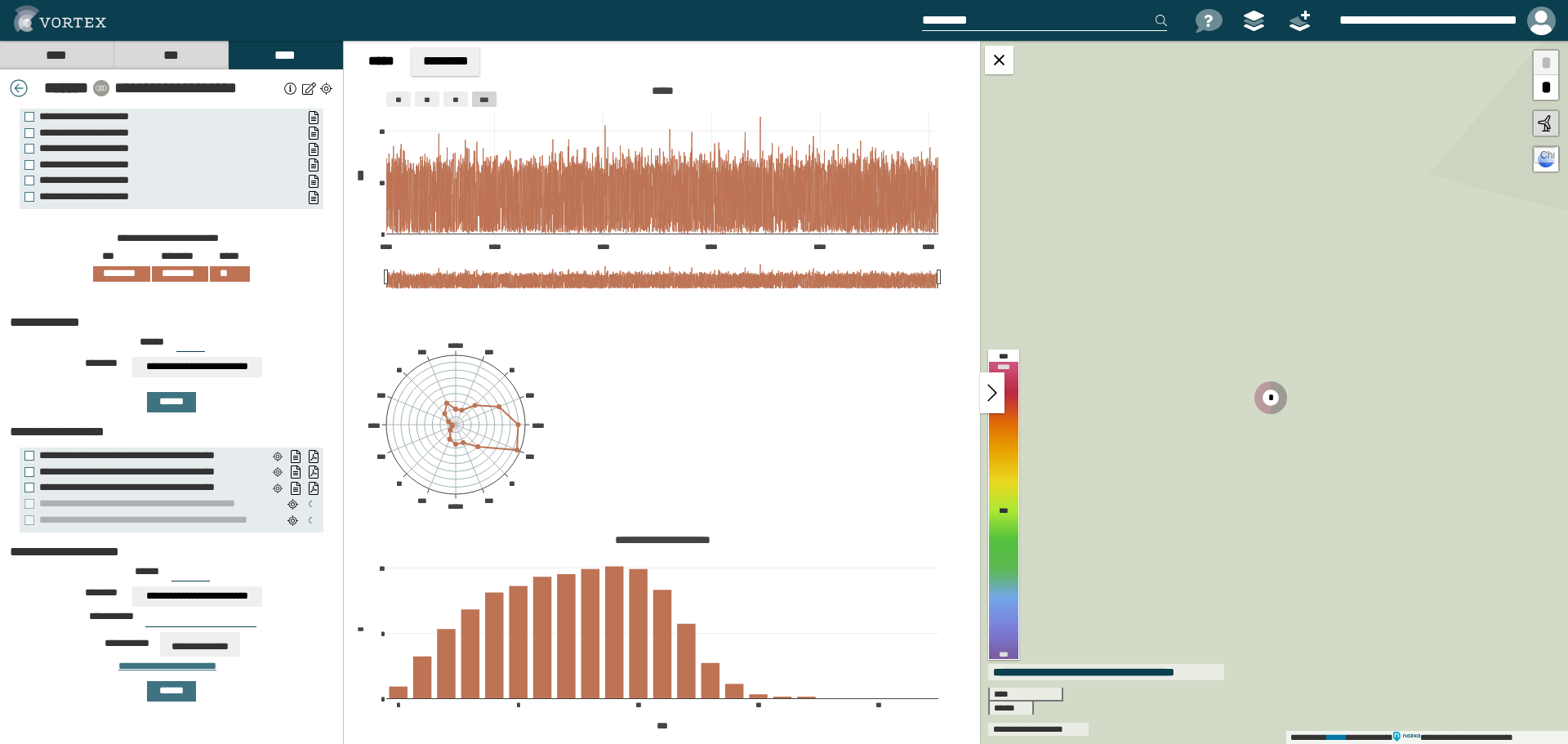 type on "***" 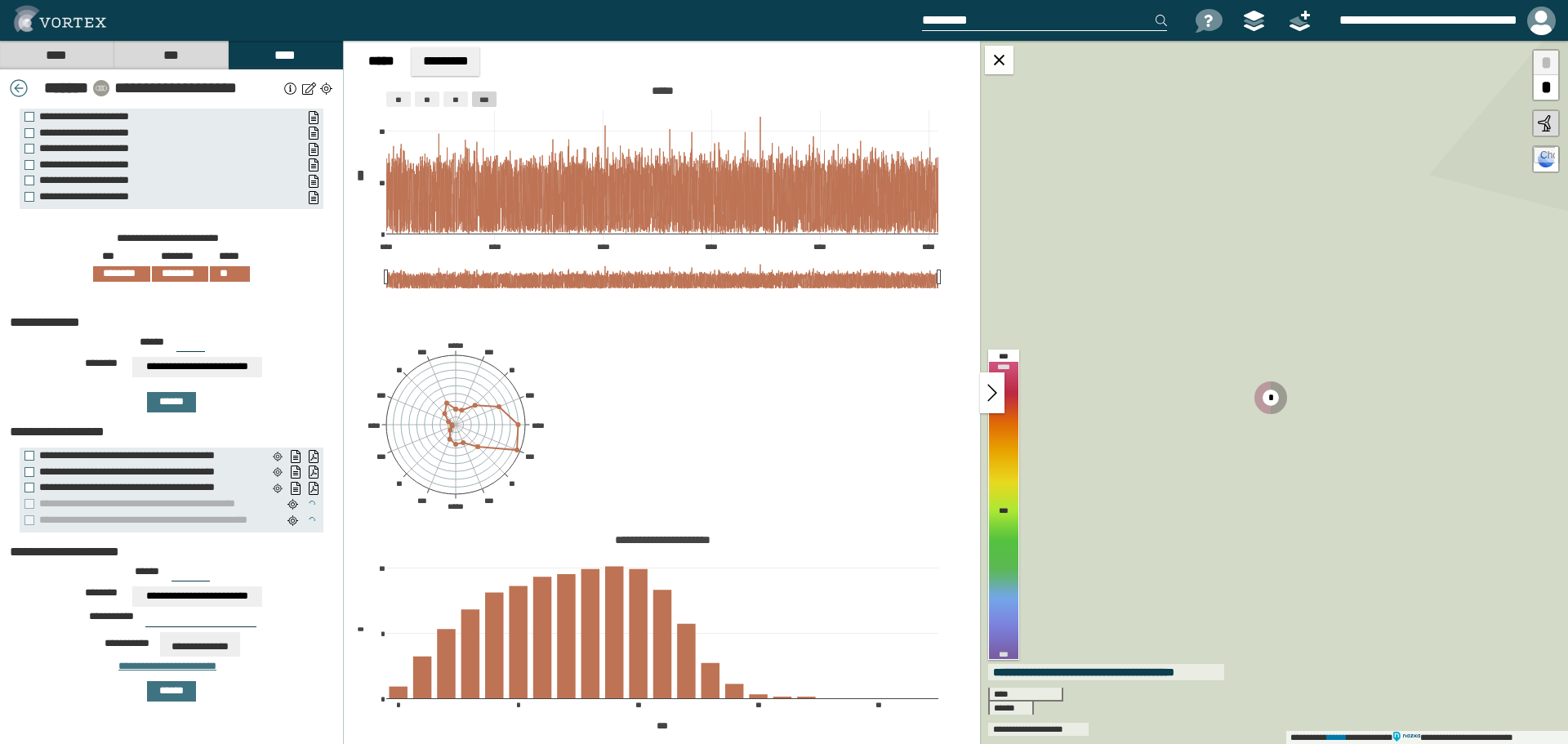 click on "**********" at bounding box center (198, 596) 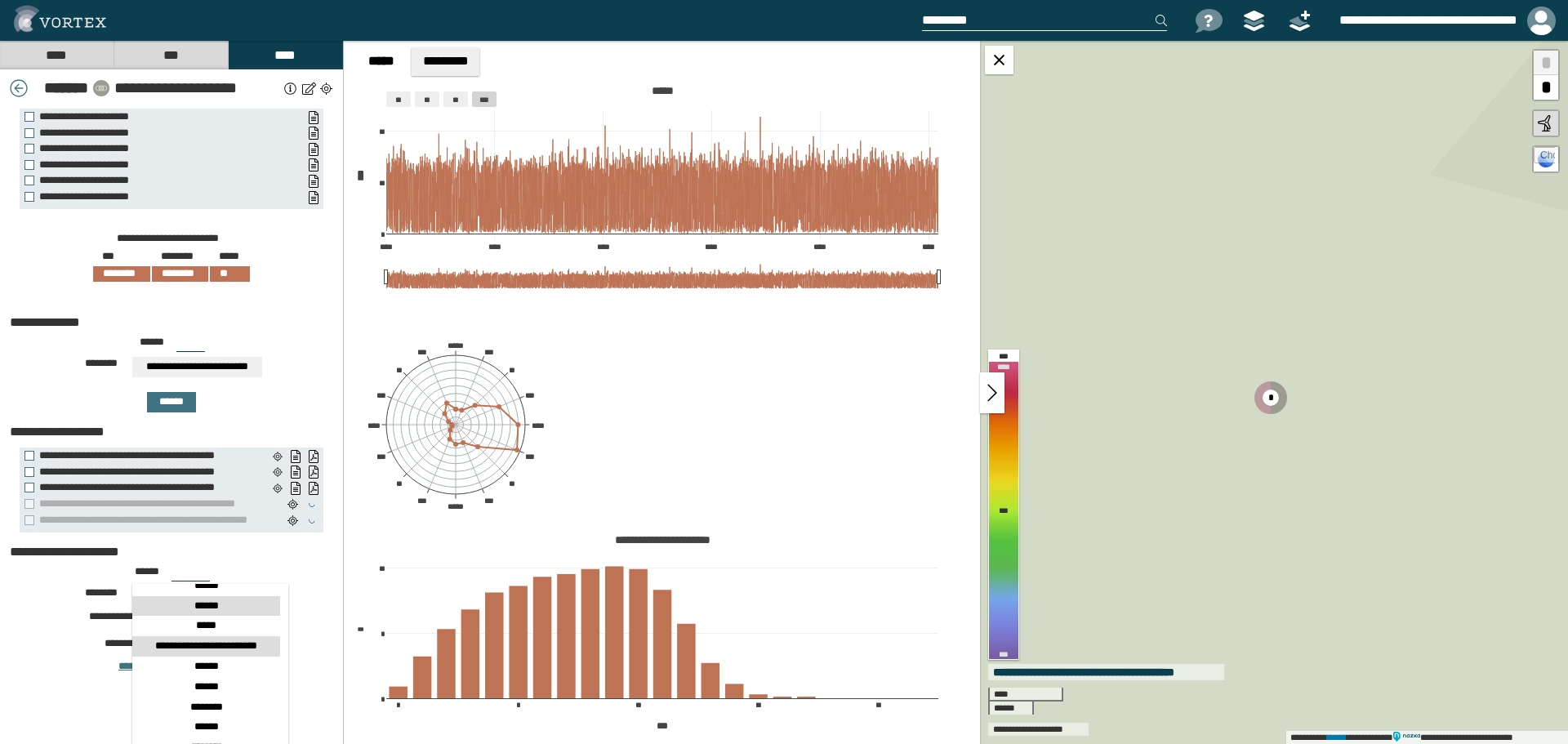 scroll, scrollTop: 245, scrollLeft: 0, axis: vertical 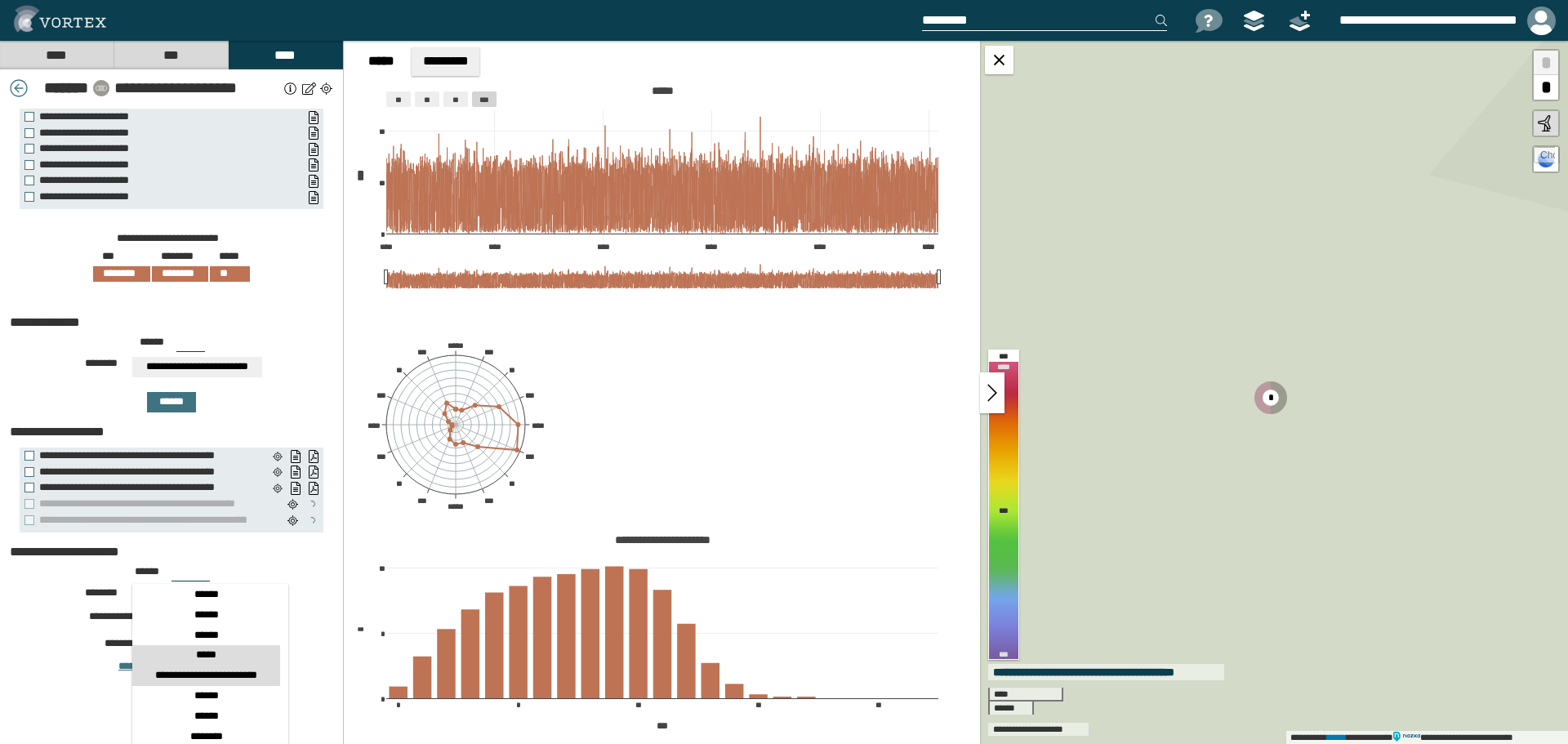 click on "*****" at bounding box center (207, 655) 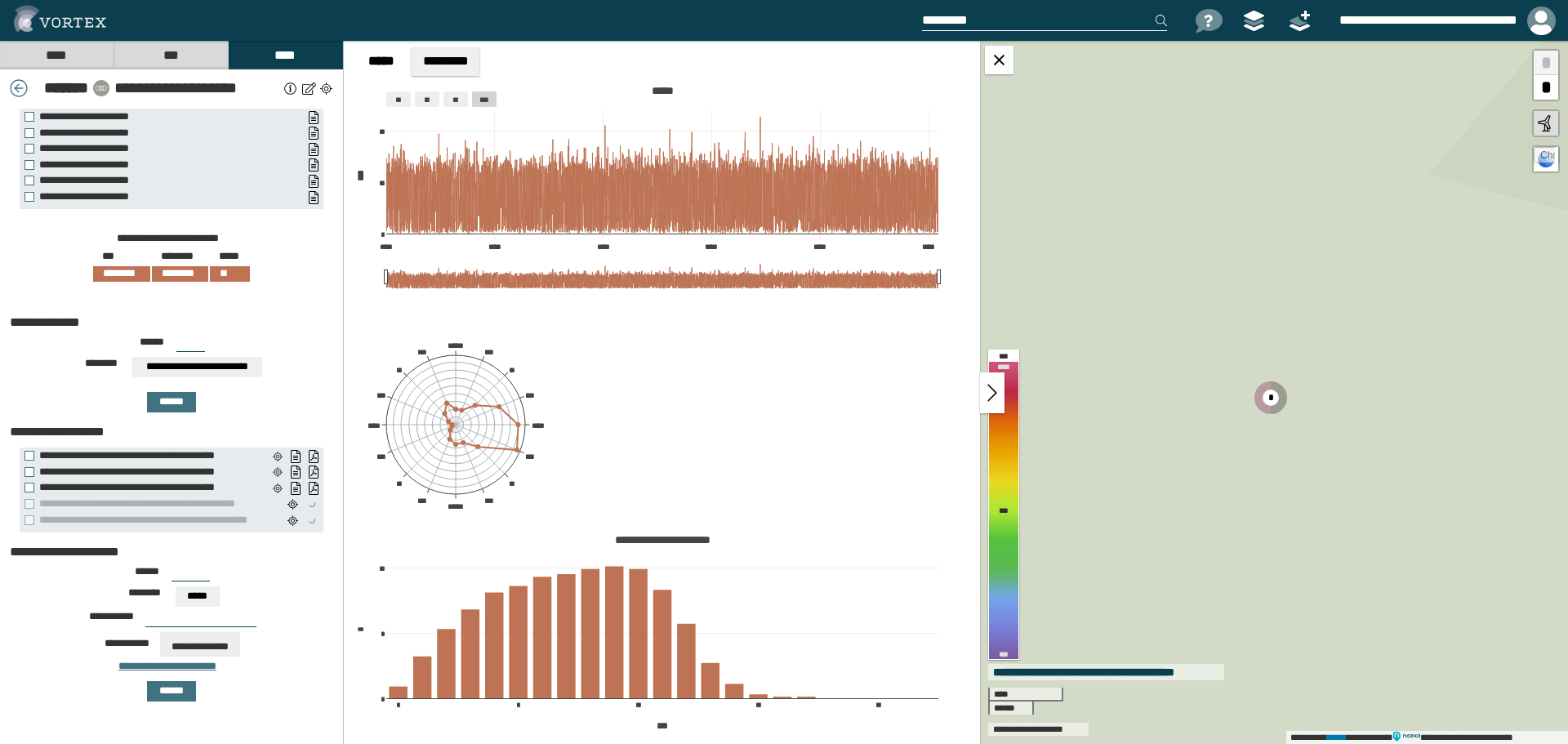 click at bounding box center (201, 621) 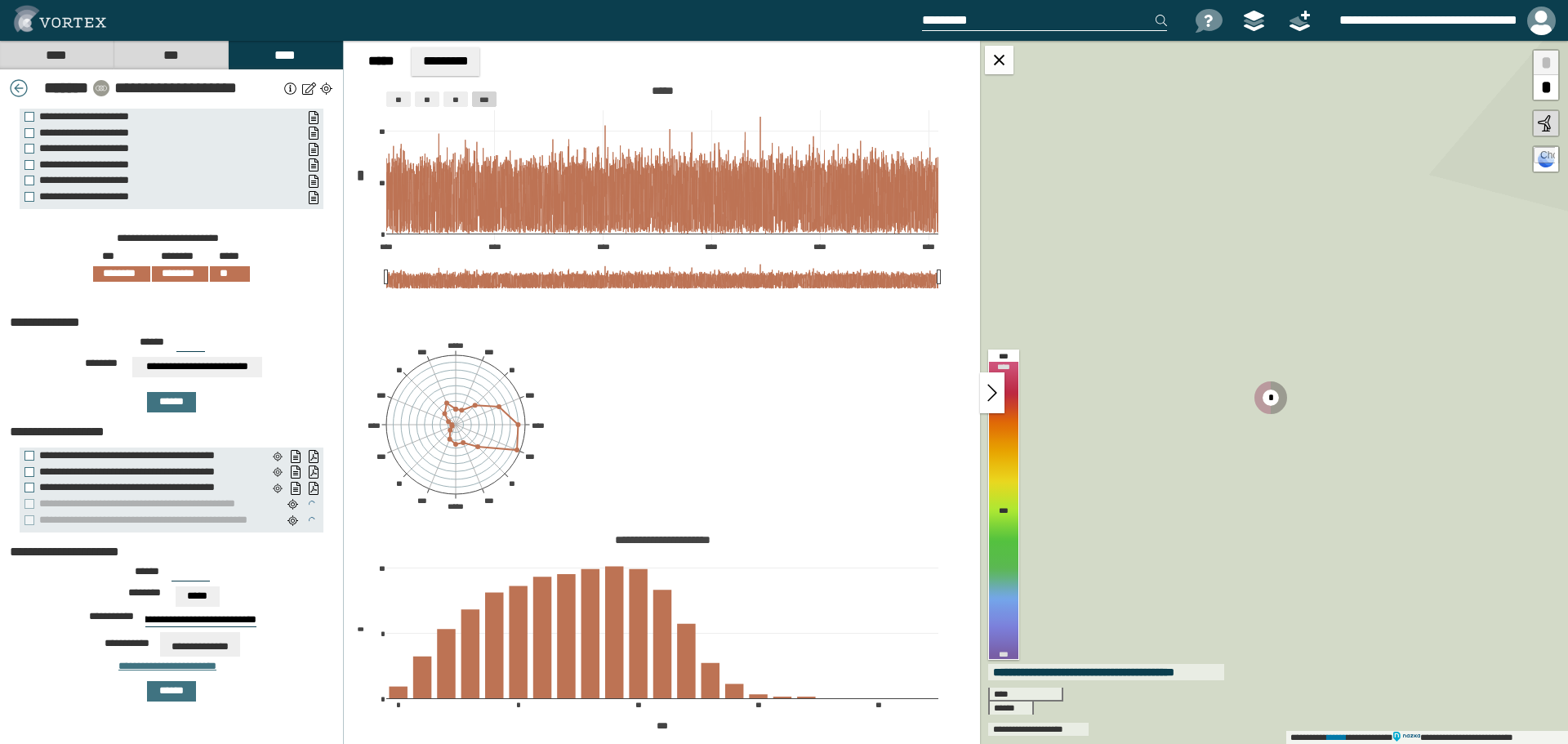 scroll, scrollTop: 0, scrollLeft: 35, axis: horizontal 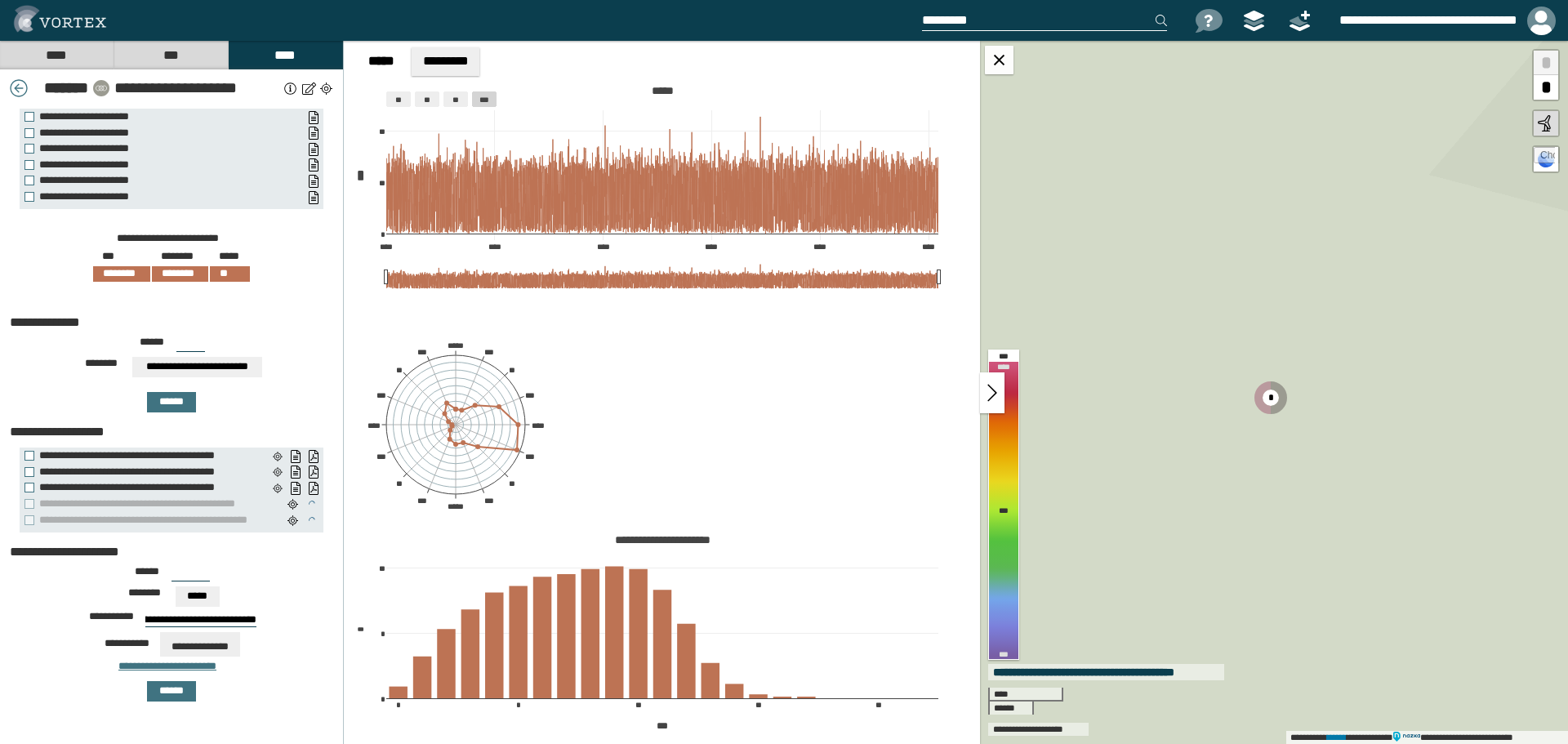 click on "**********" at bounding box center (200, 644) 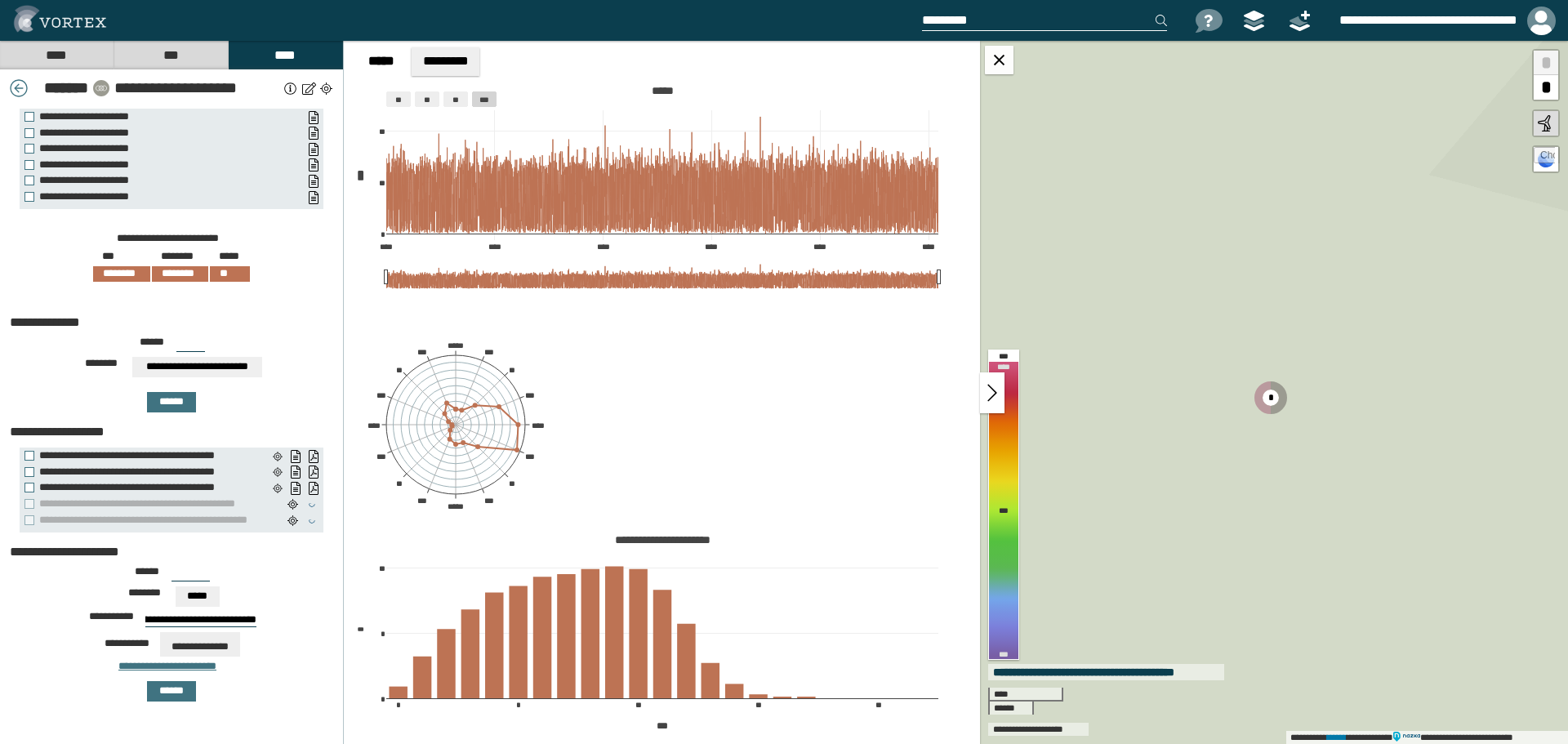 click on "**********" at bounding box center [229, 637] 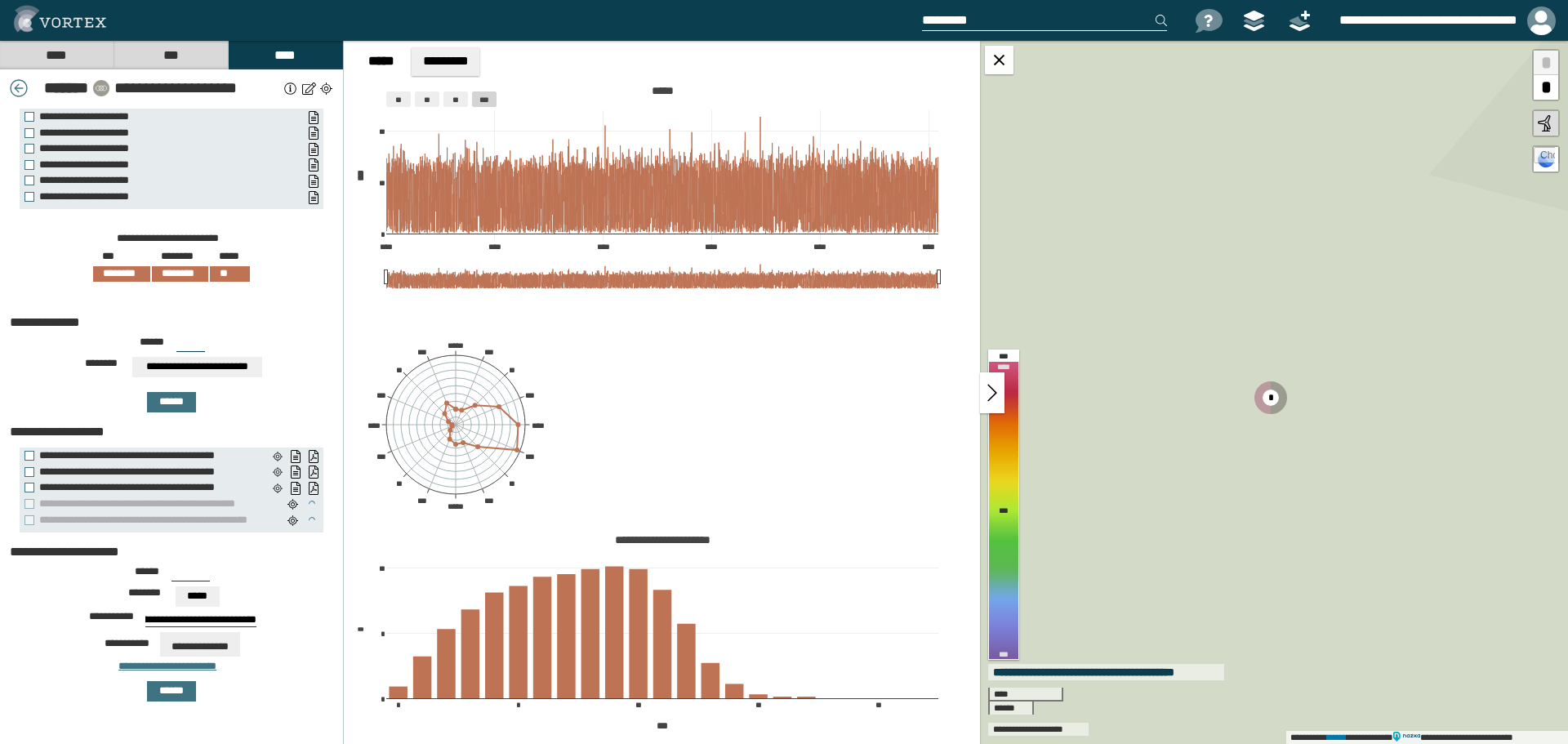 scroll, scrollTop: 0, scrollLeft: 0, axis: both 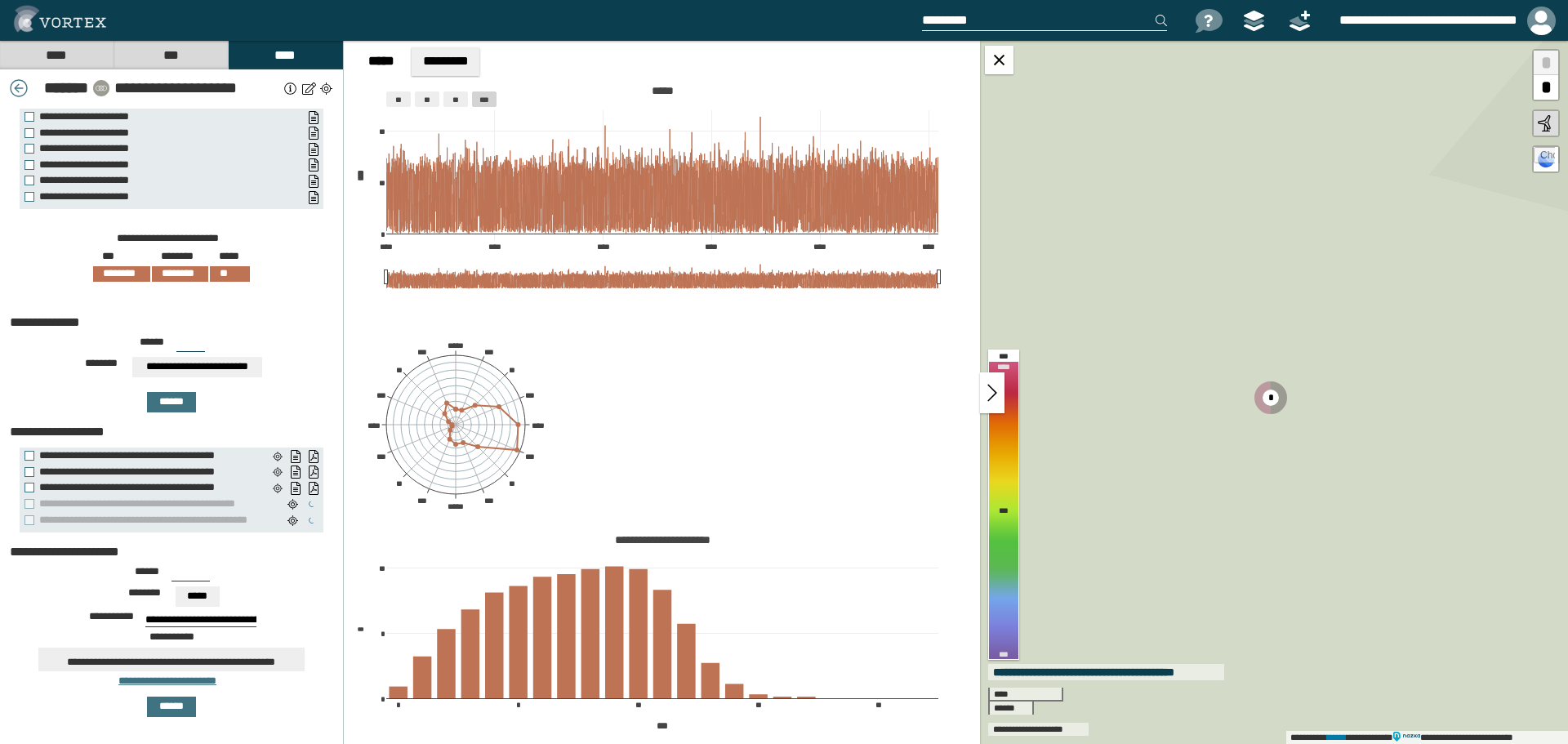 click on "**********" at bounding box center (201, 621) 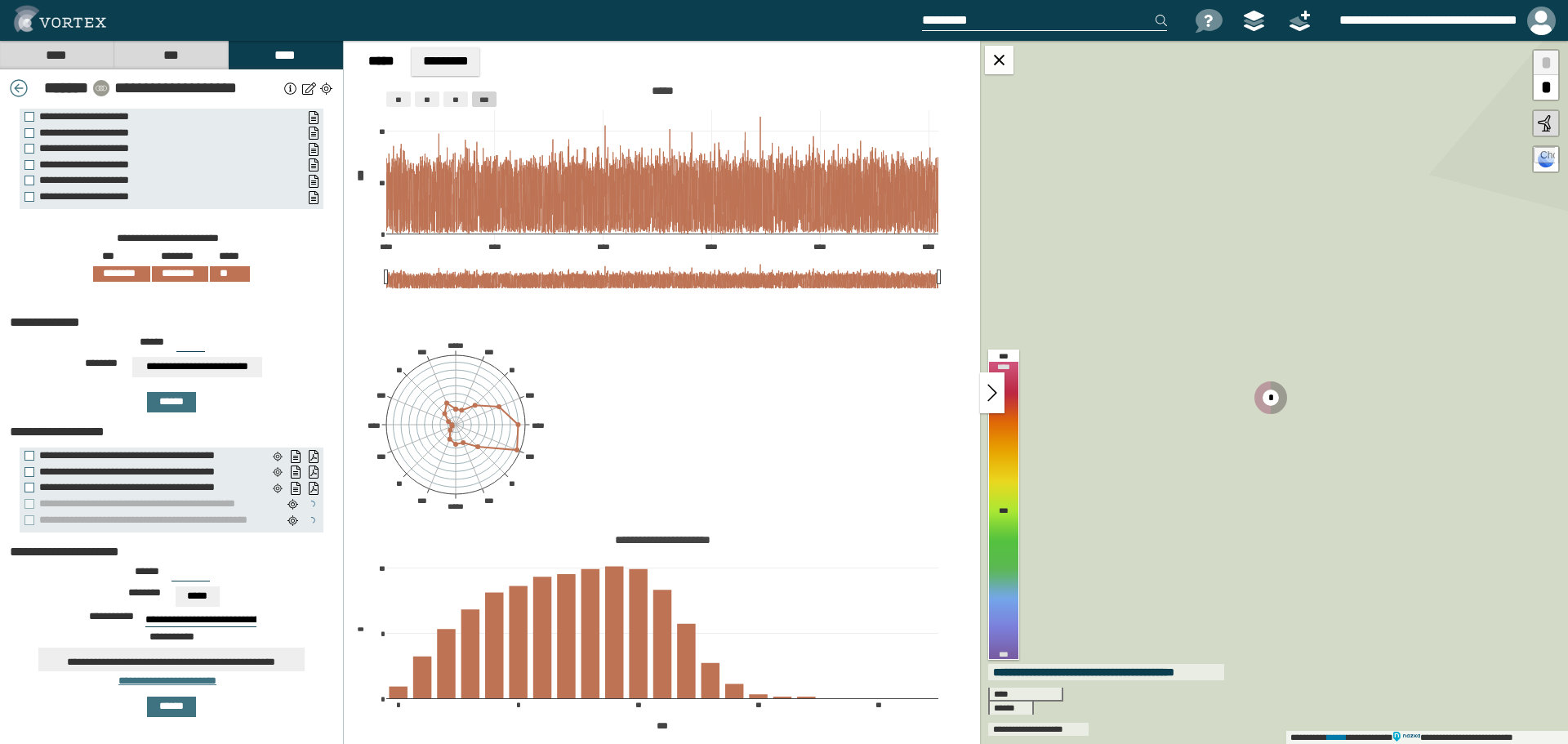 scroll, scrollTop: 0, scrollLeft: 2, axis: horizontal 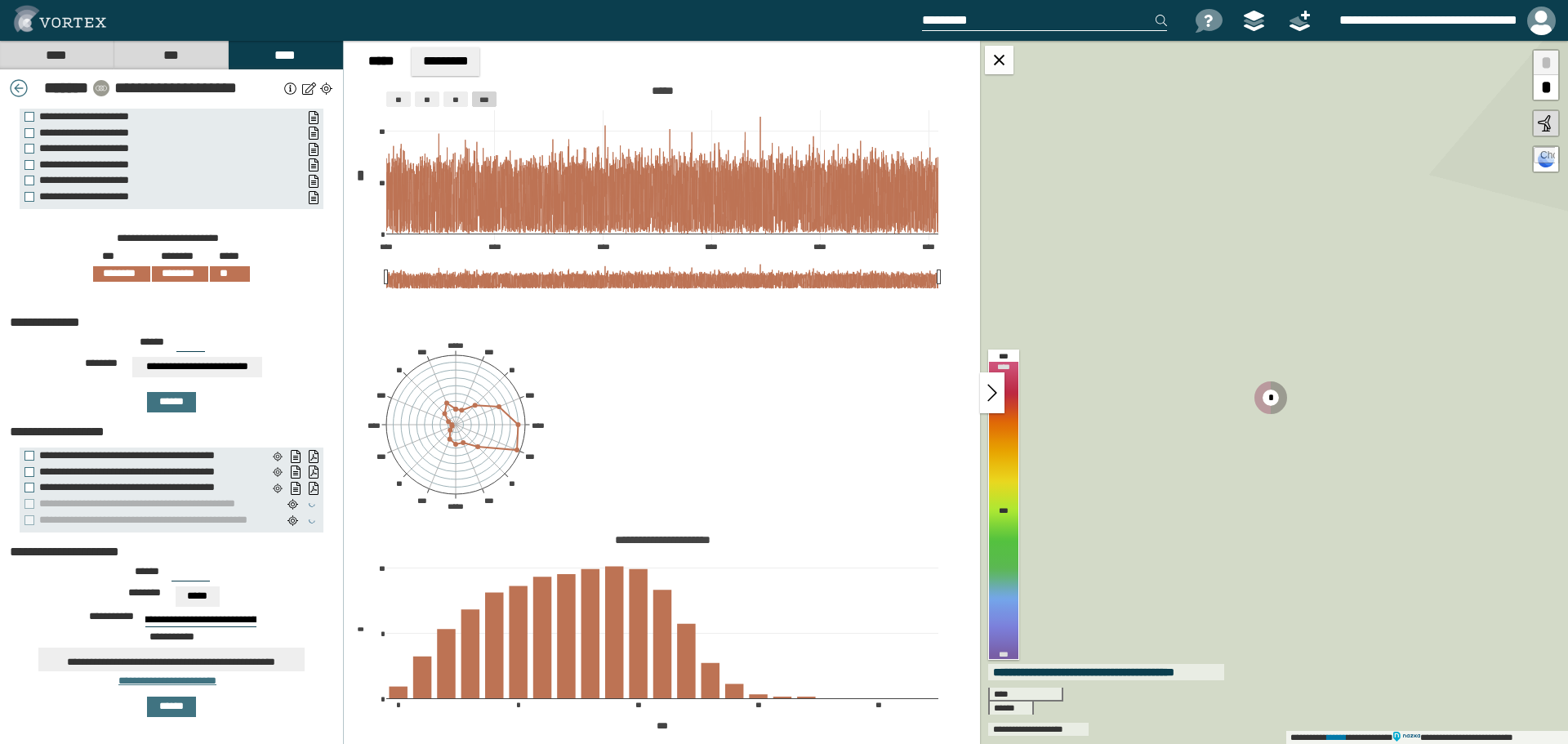 drag, startPoint x: 243, startPoint y: 607, endPoint x: 184, endPoint y: 607, distance: 59 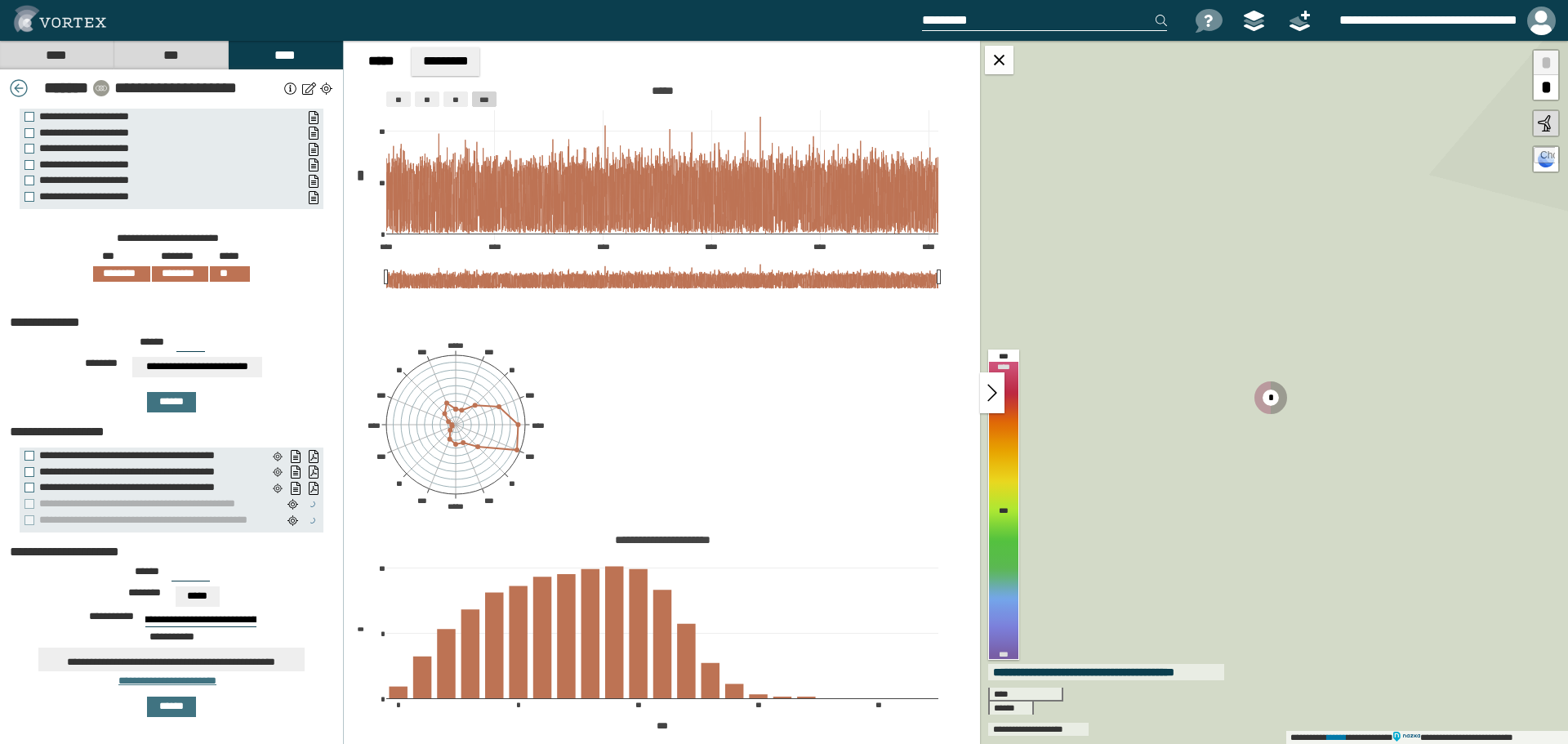 click on "**********" at bounding box center (201, 621) 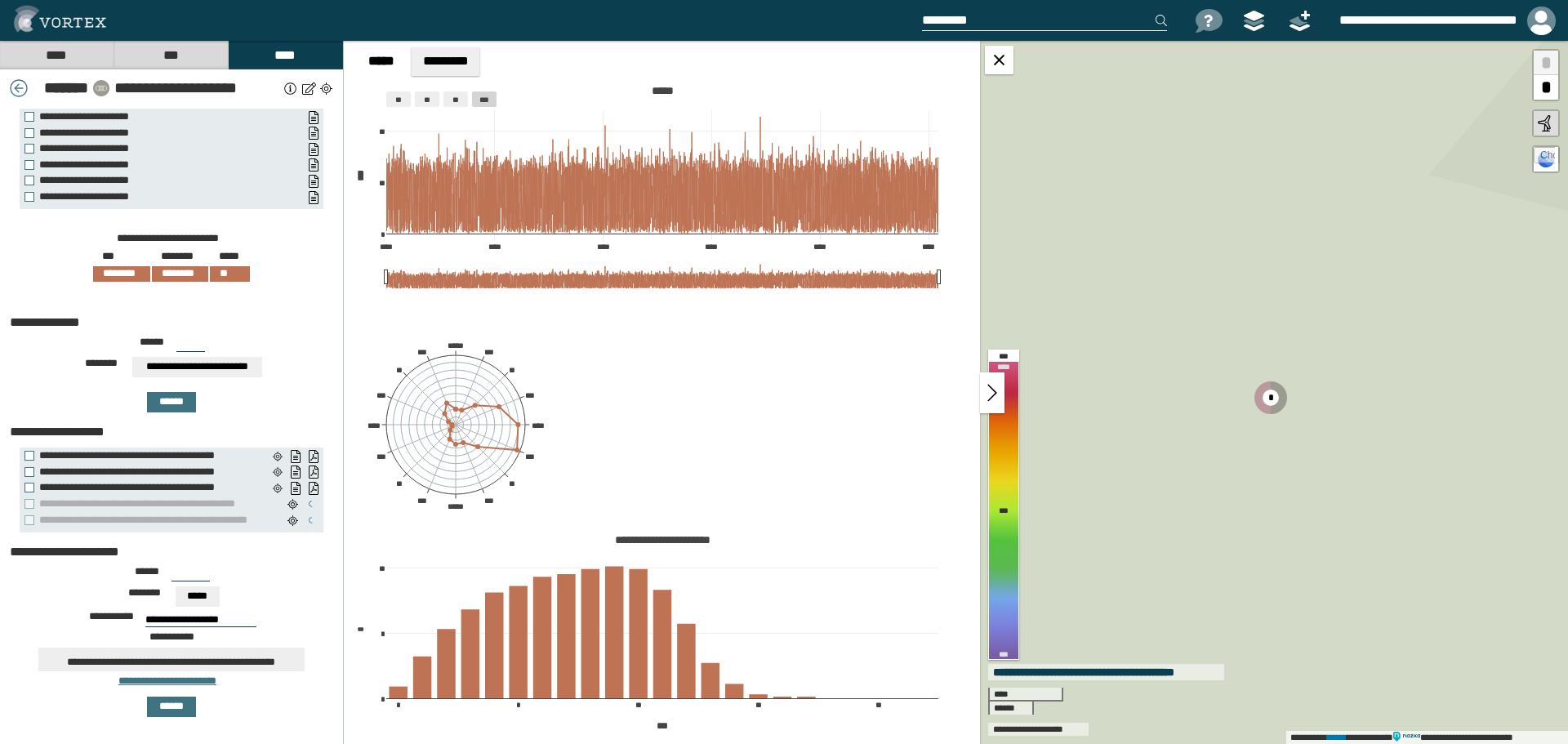 scroll, scrollTop: 0, scrollLeft: 0, axis: both 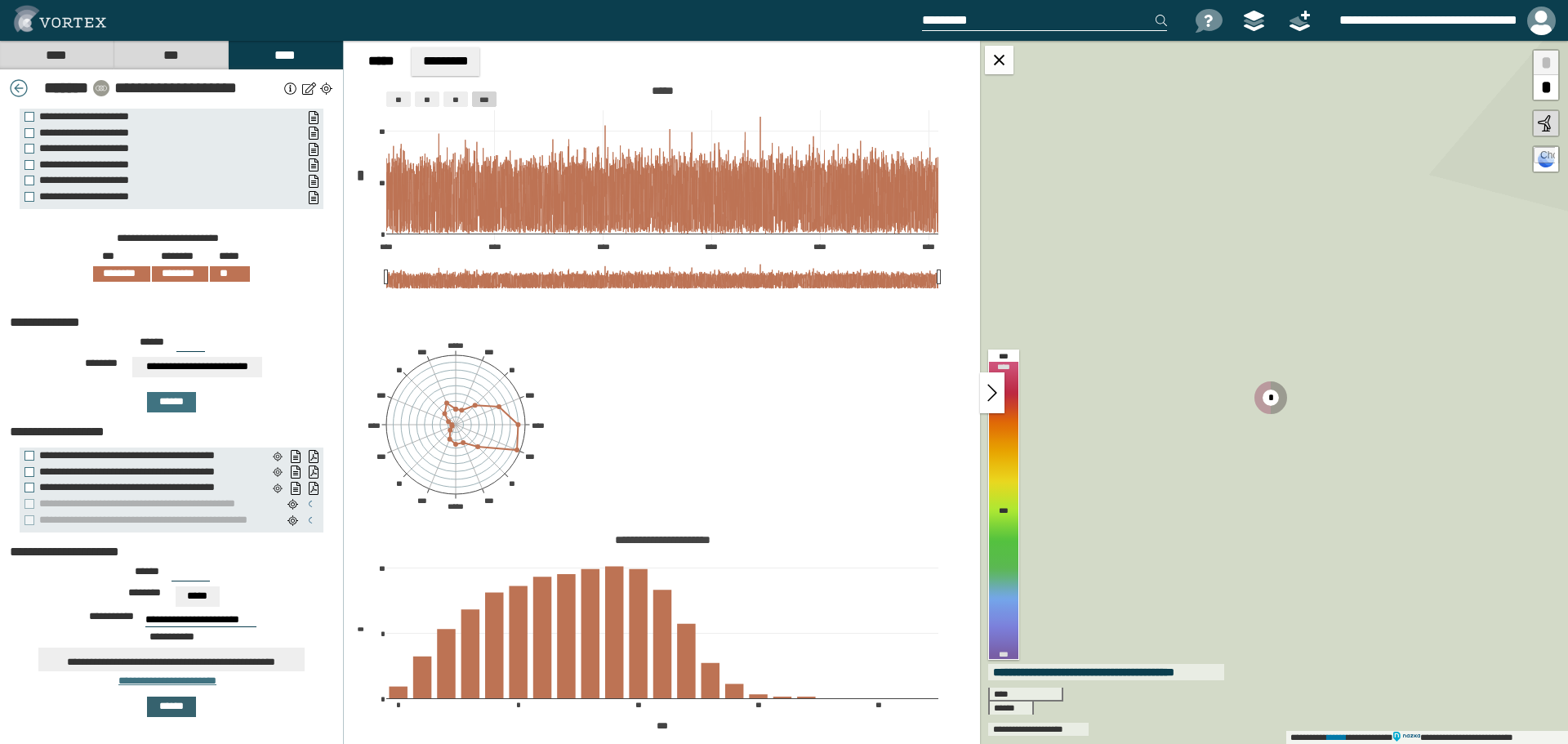 type on "**********" 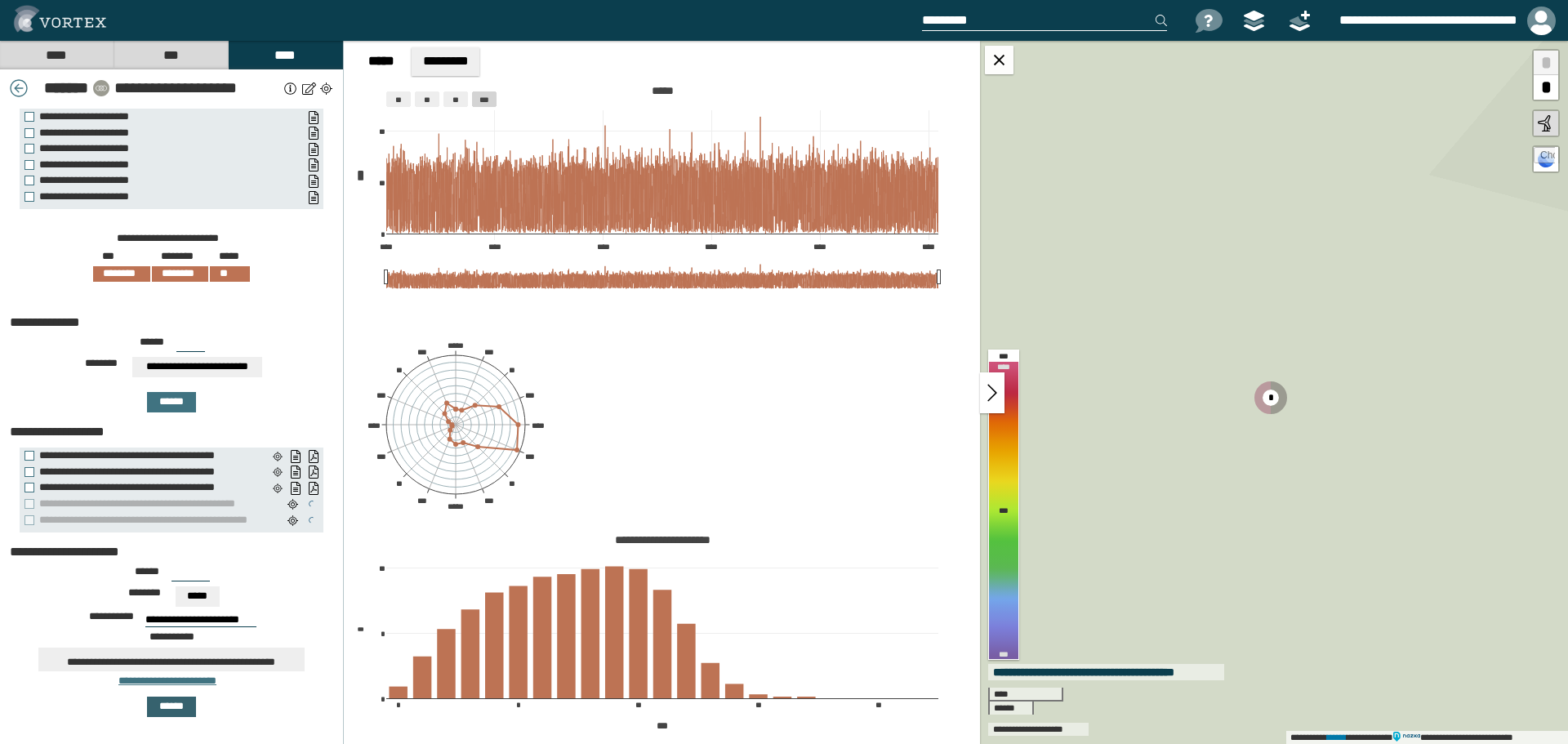 click on "******" at bounding box center (172, 706) 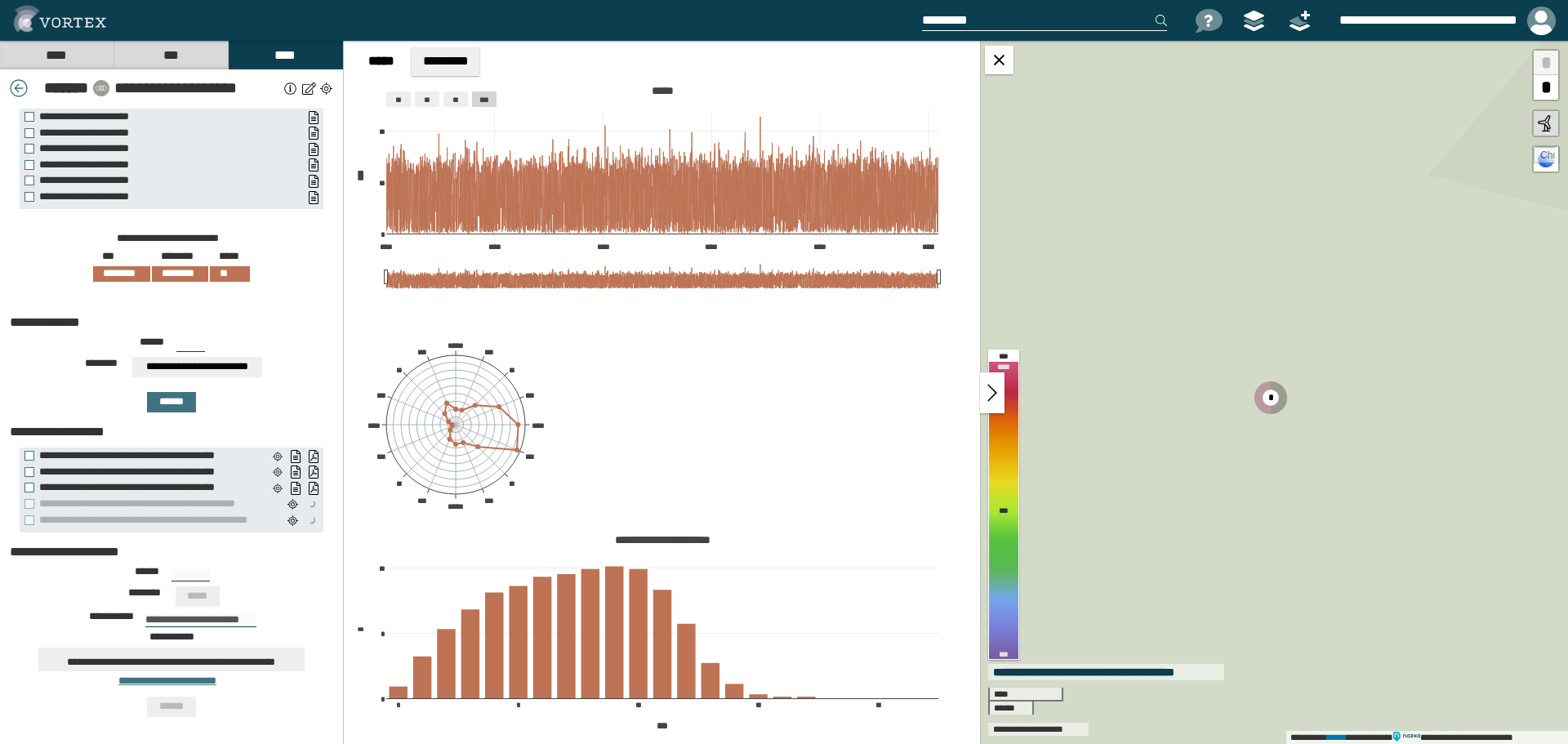 type on "***" 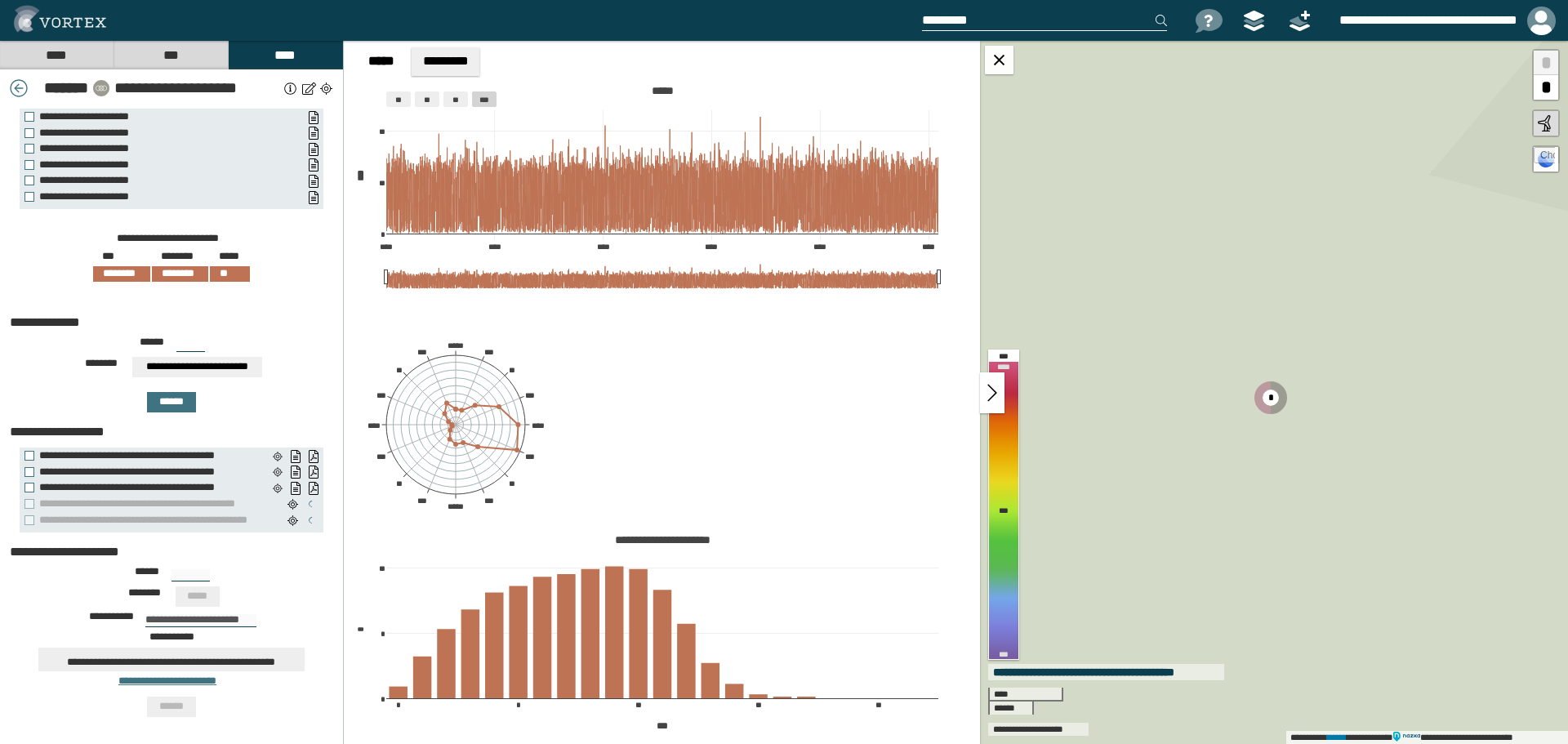 type 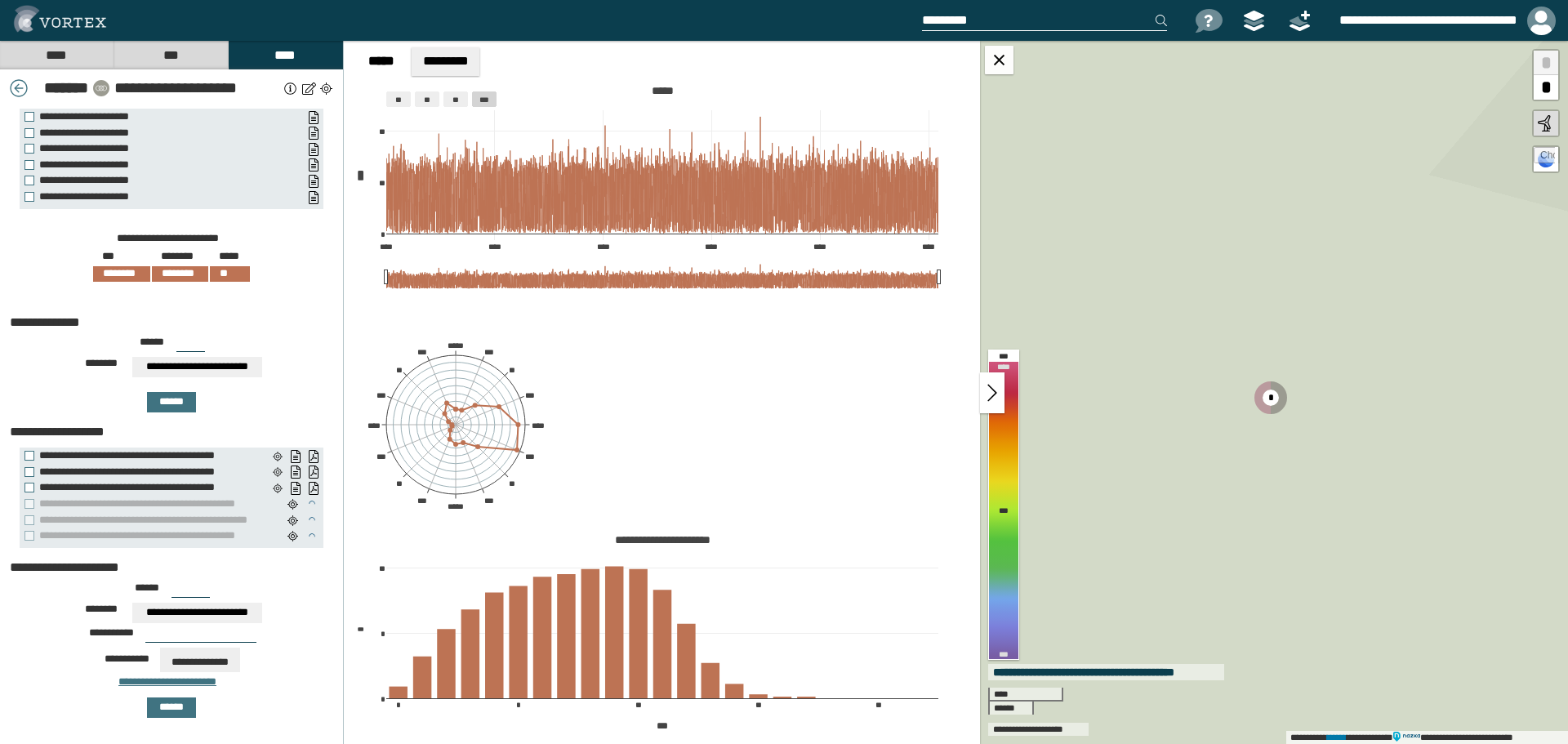 drag, startPoint x: 193, startPoint y: 577, endPoint x: 145, endPoint y: 572, distance: 48.25971 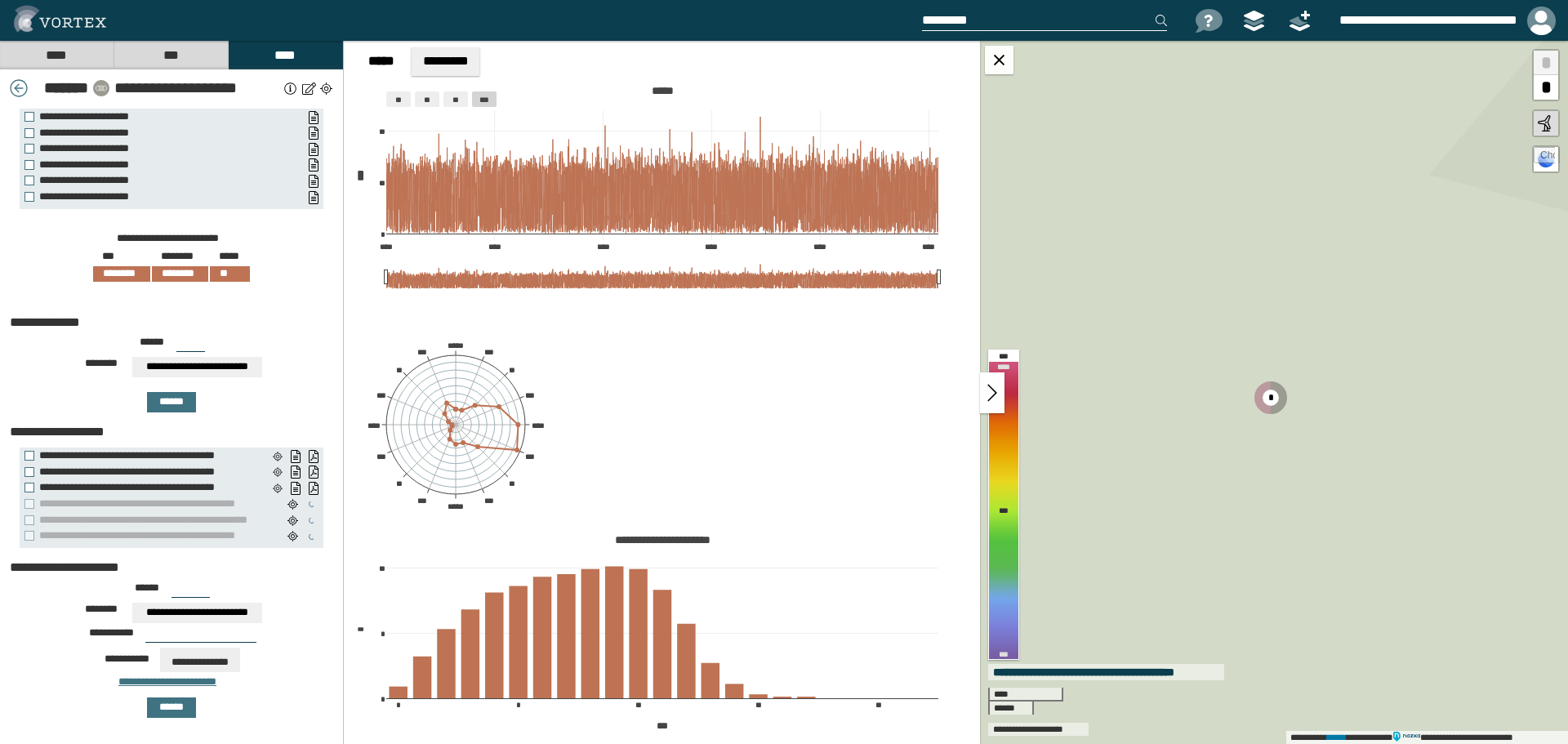 click on "****** ***" at bounding box center [172, 593] 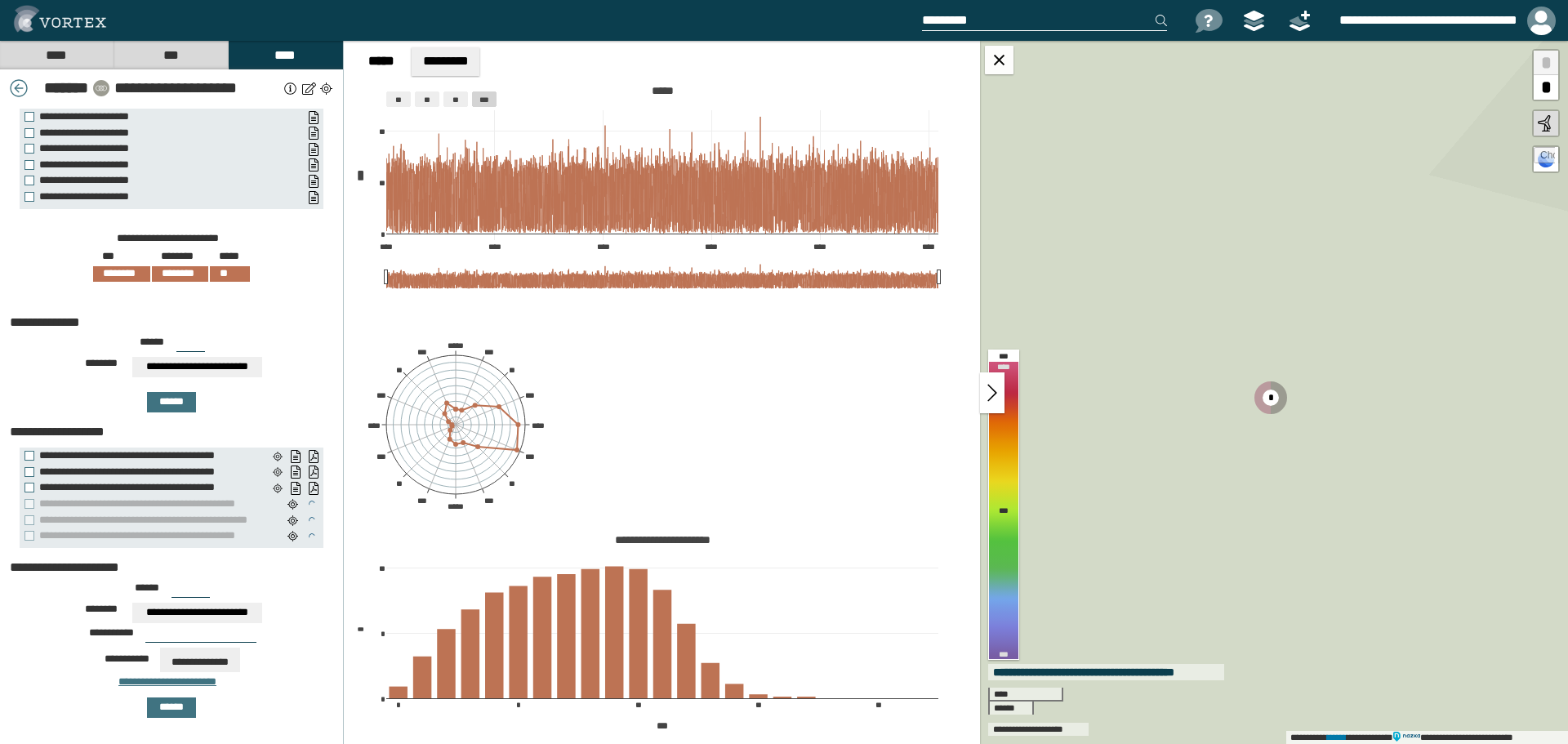 type on "***" 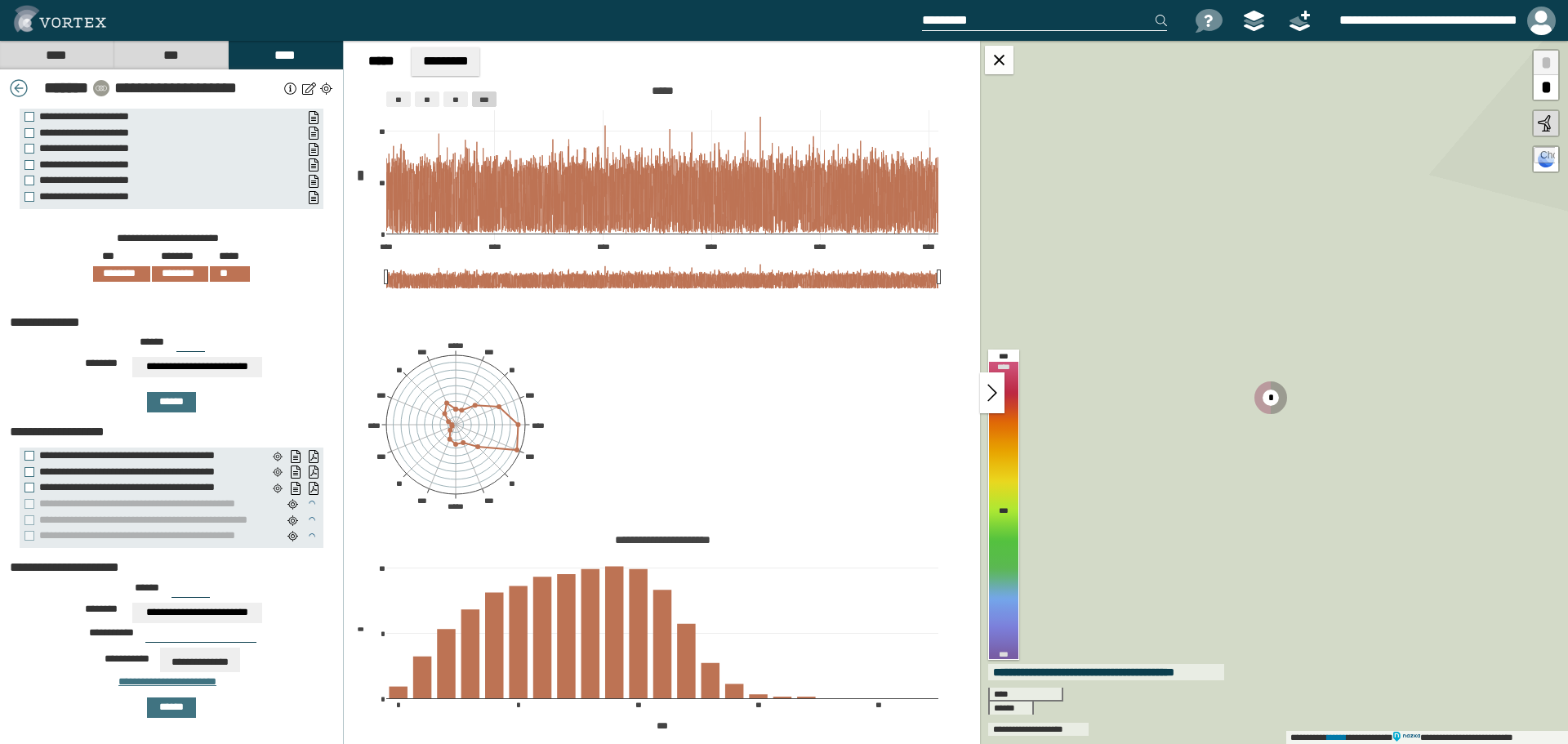 click on "**********" at bounding box center (198, 613) 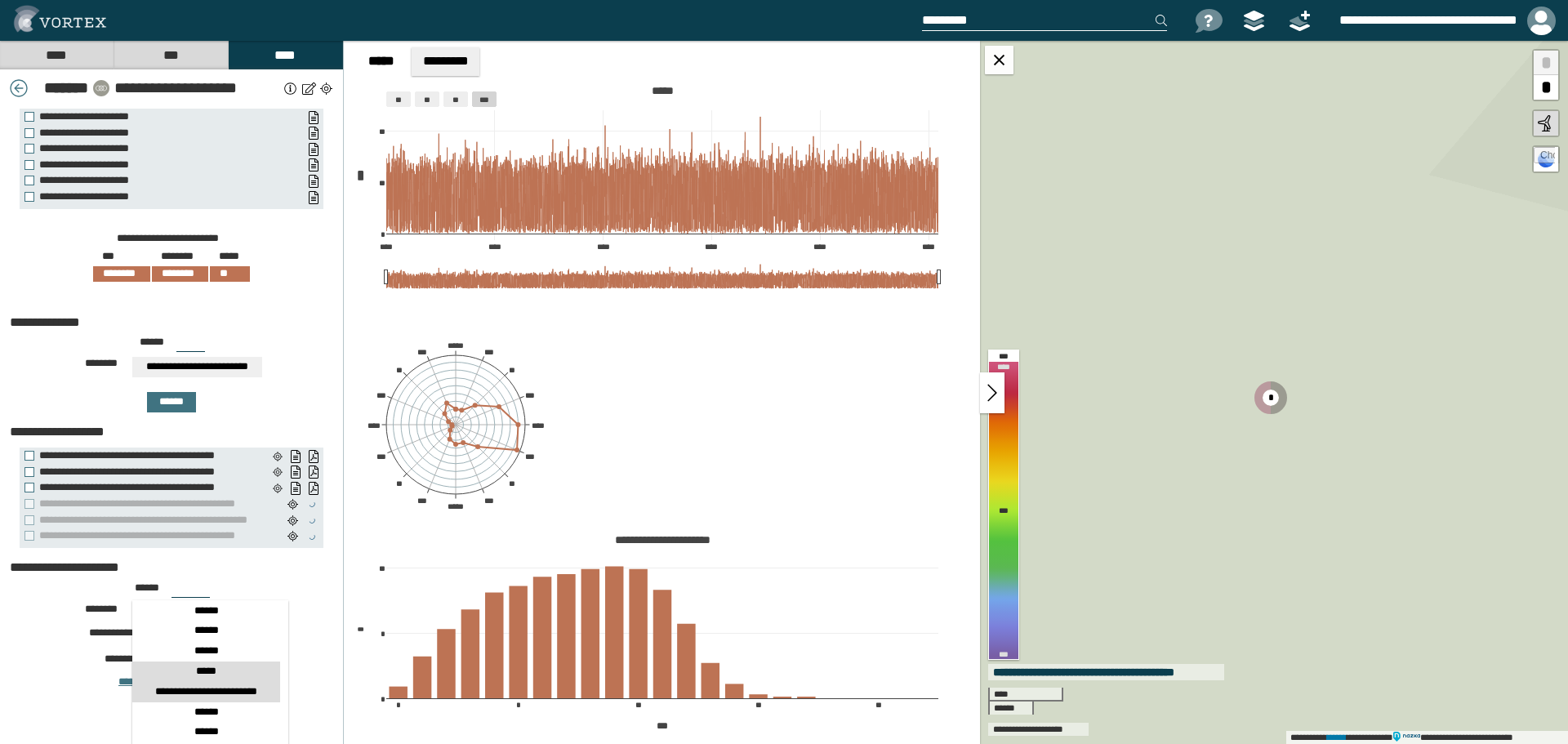 click on "*****" at bounding box center [207, 671] 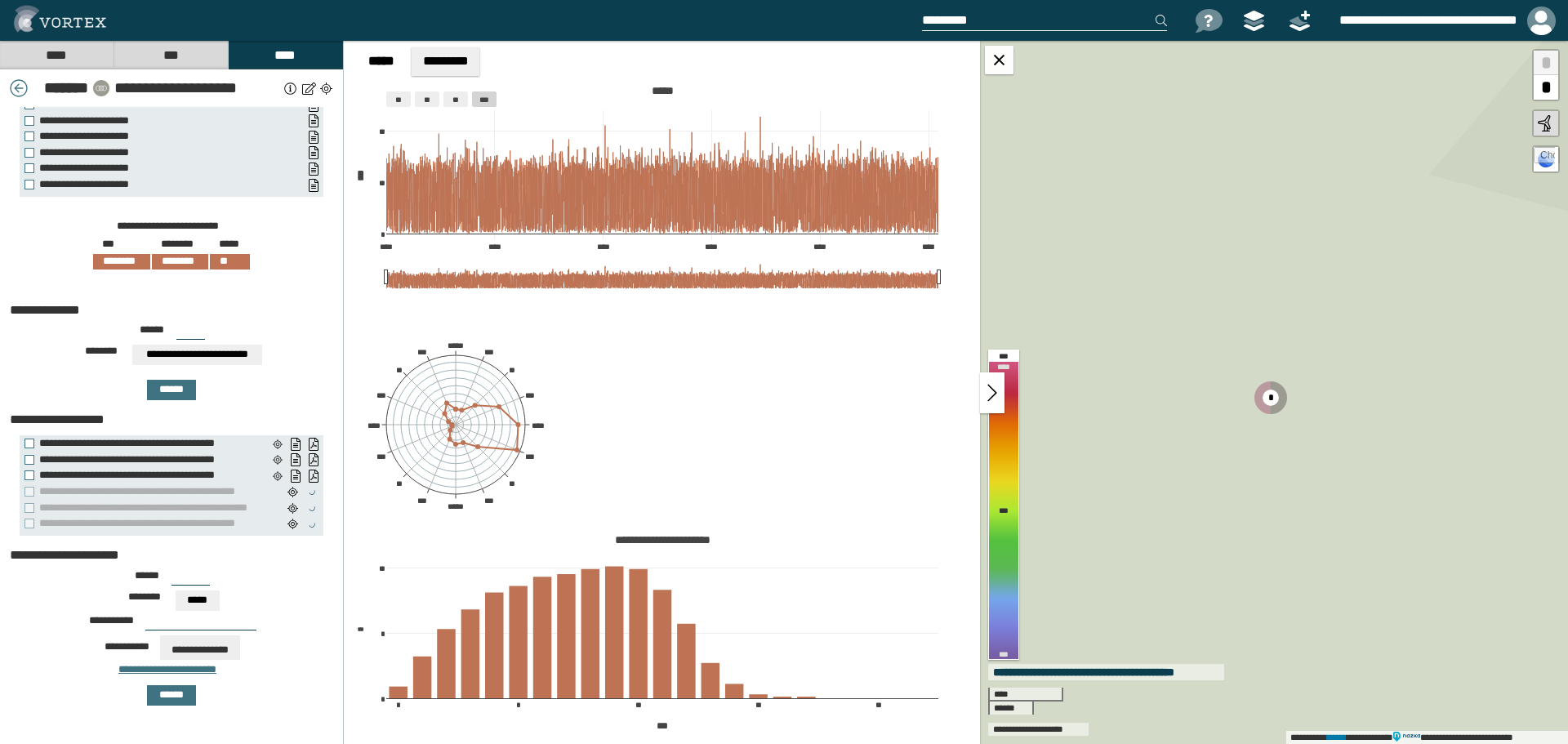 scroll, scrollTop: 74, scrollLeft: 0, axis: vertical 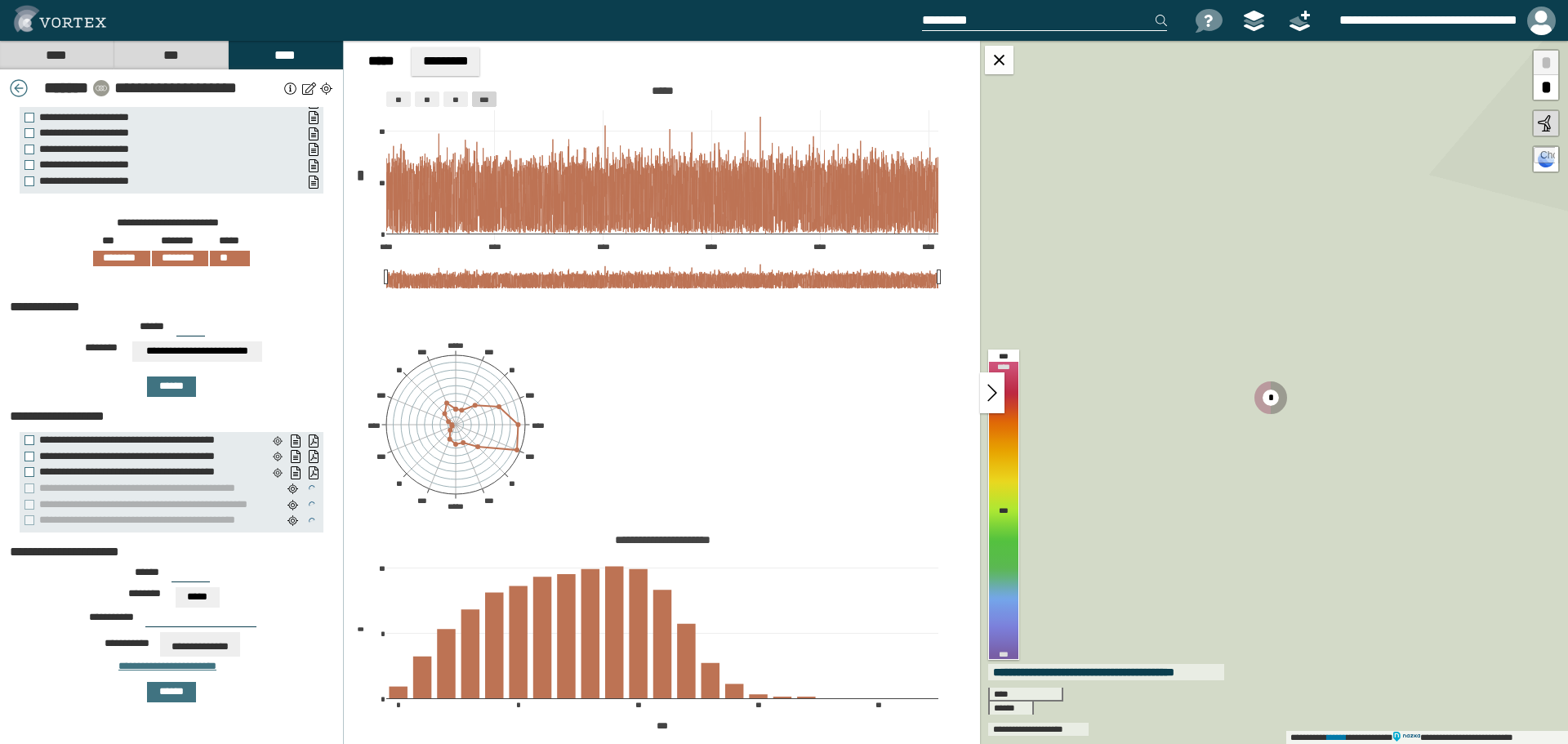 click at bounding box center (201, 621) 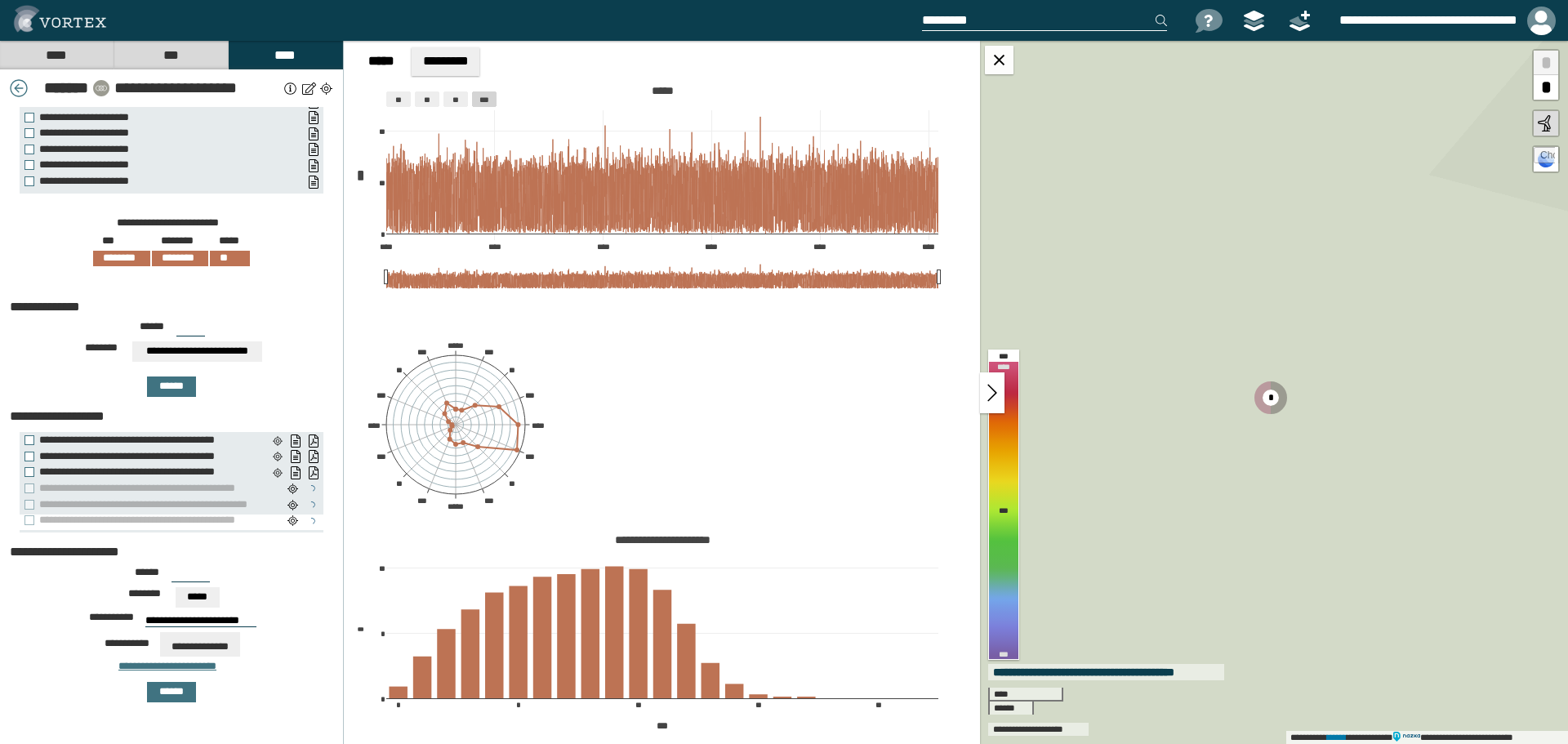 scroll, scrollTop: 0, scrollLeft: 10, axis: horizontal 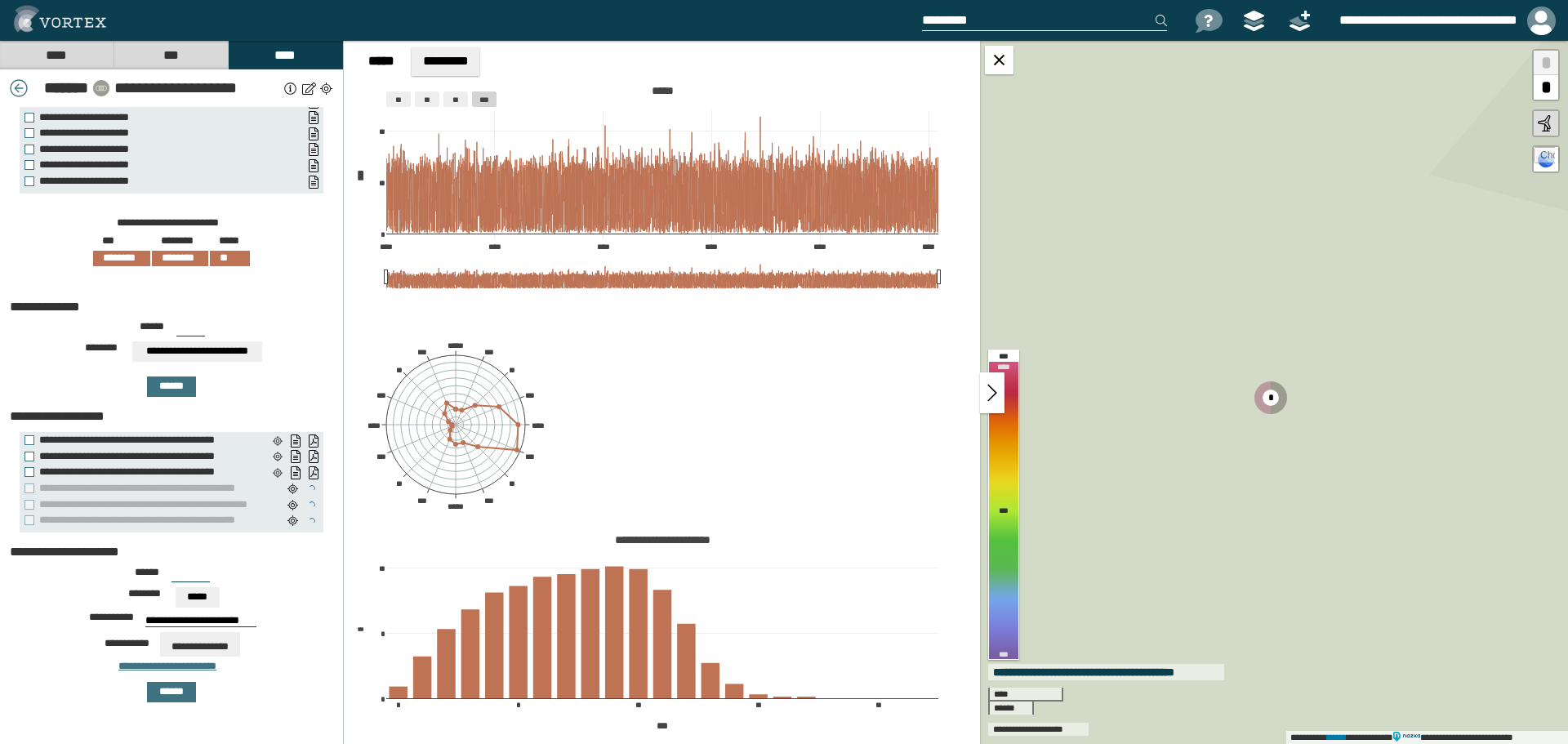 type on "**********" 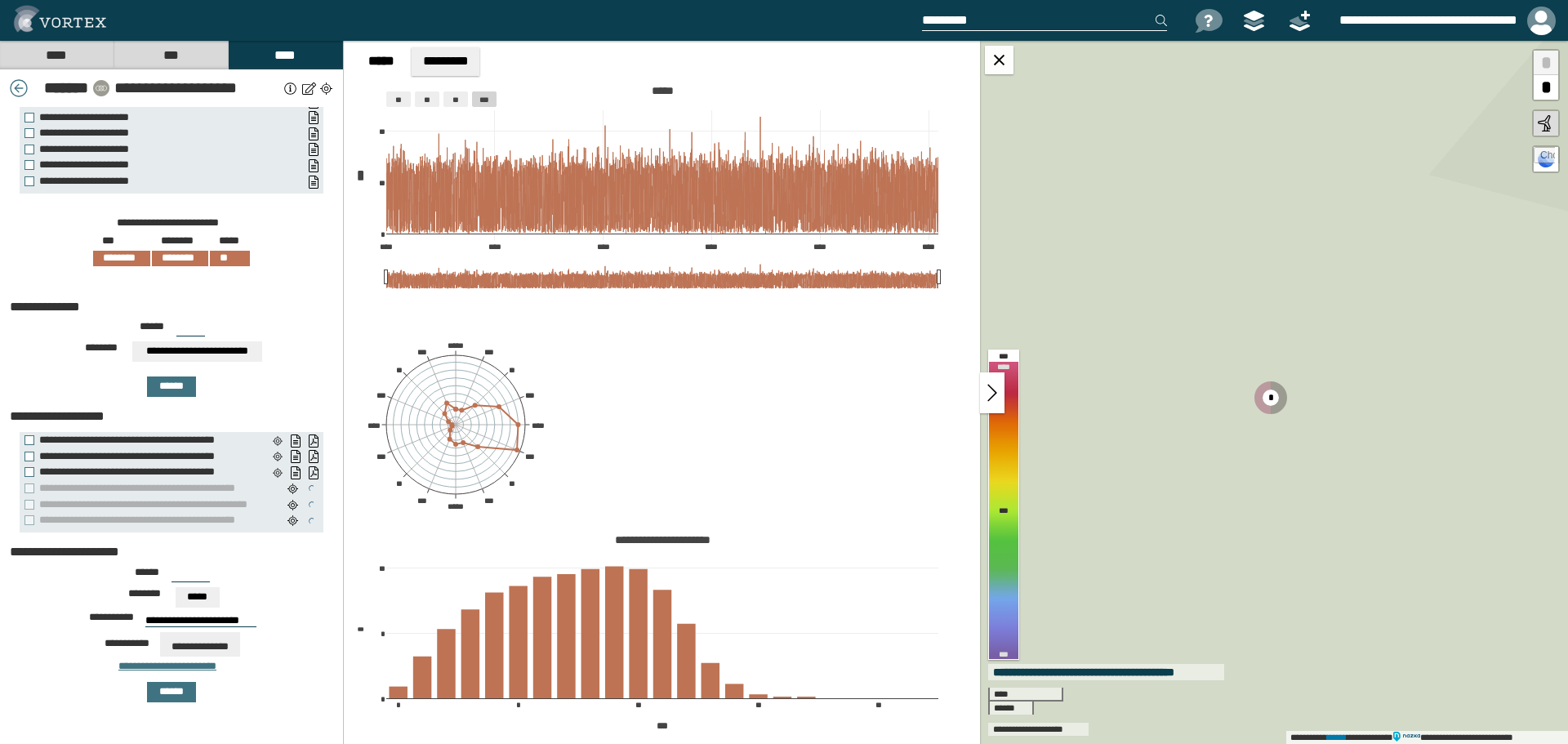 click on "**********" at bounding box center [200, 644] 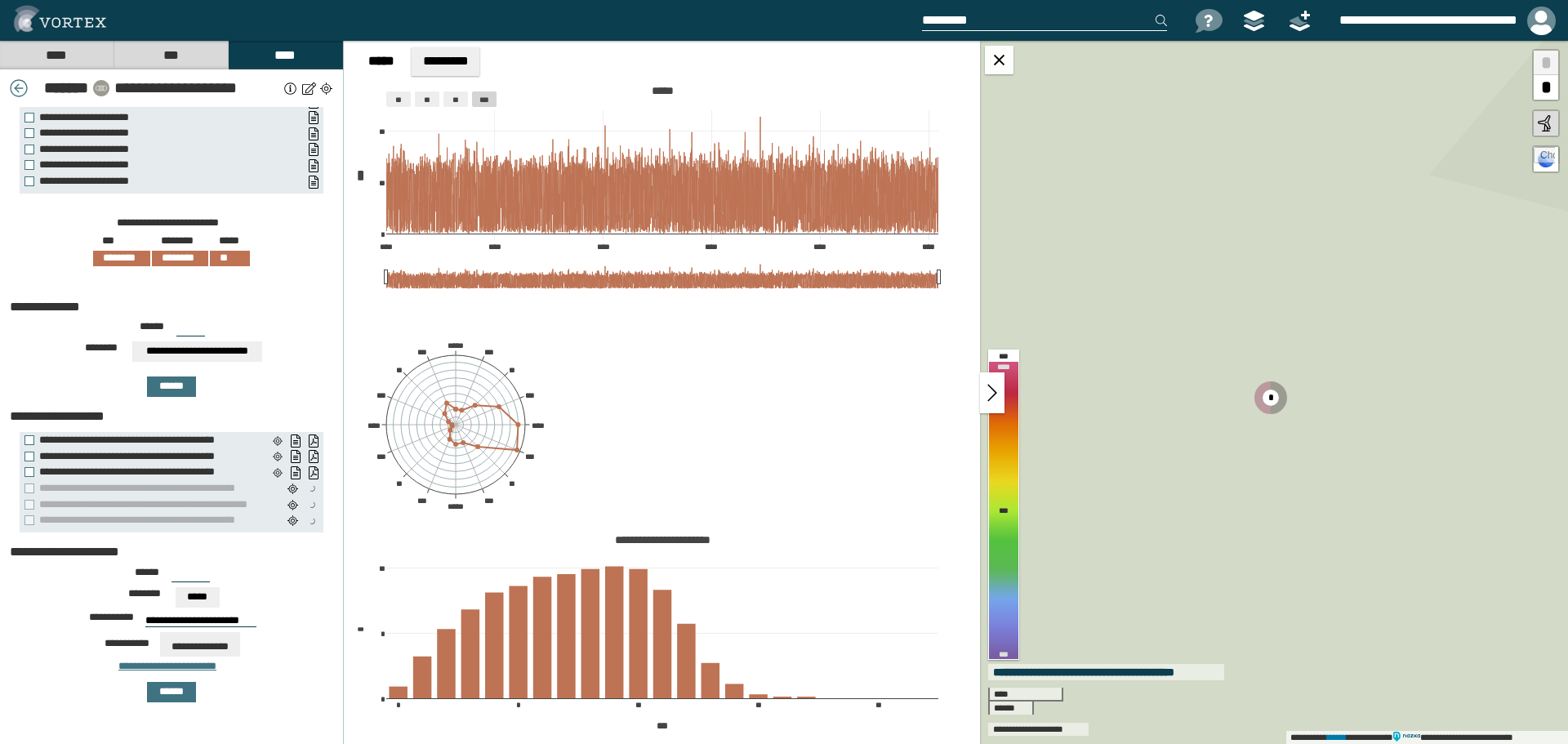 click on "**********" at bounding box center (229, 637) 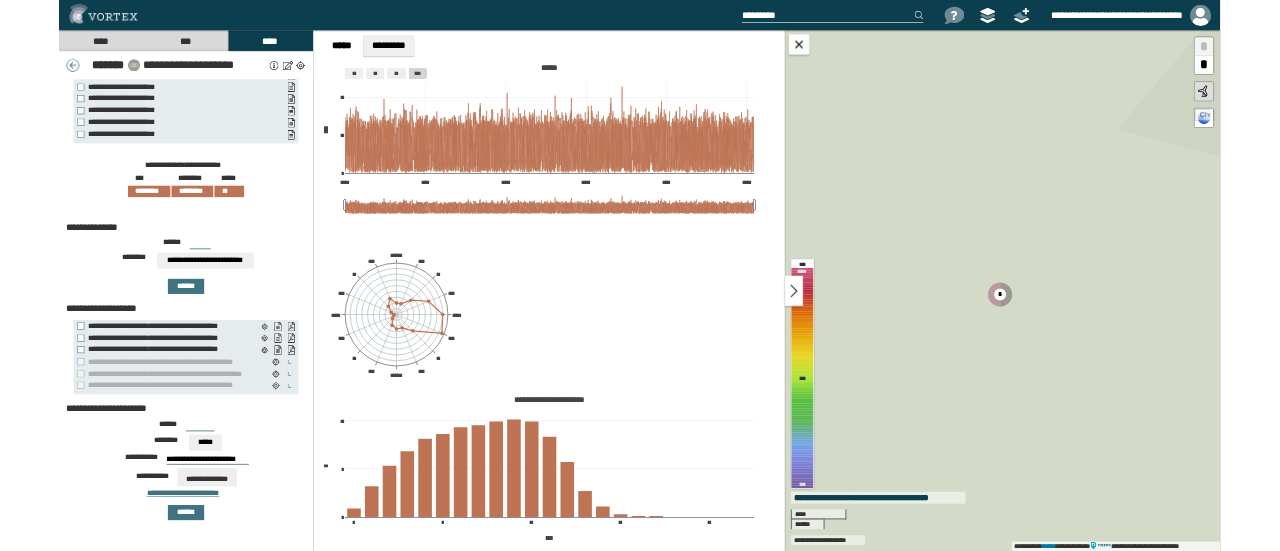 scroll, scrollTop: 0, scrollLeft: 0, axis: both 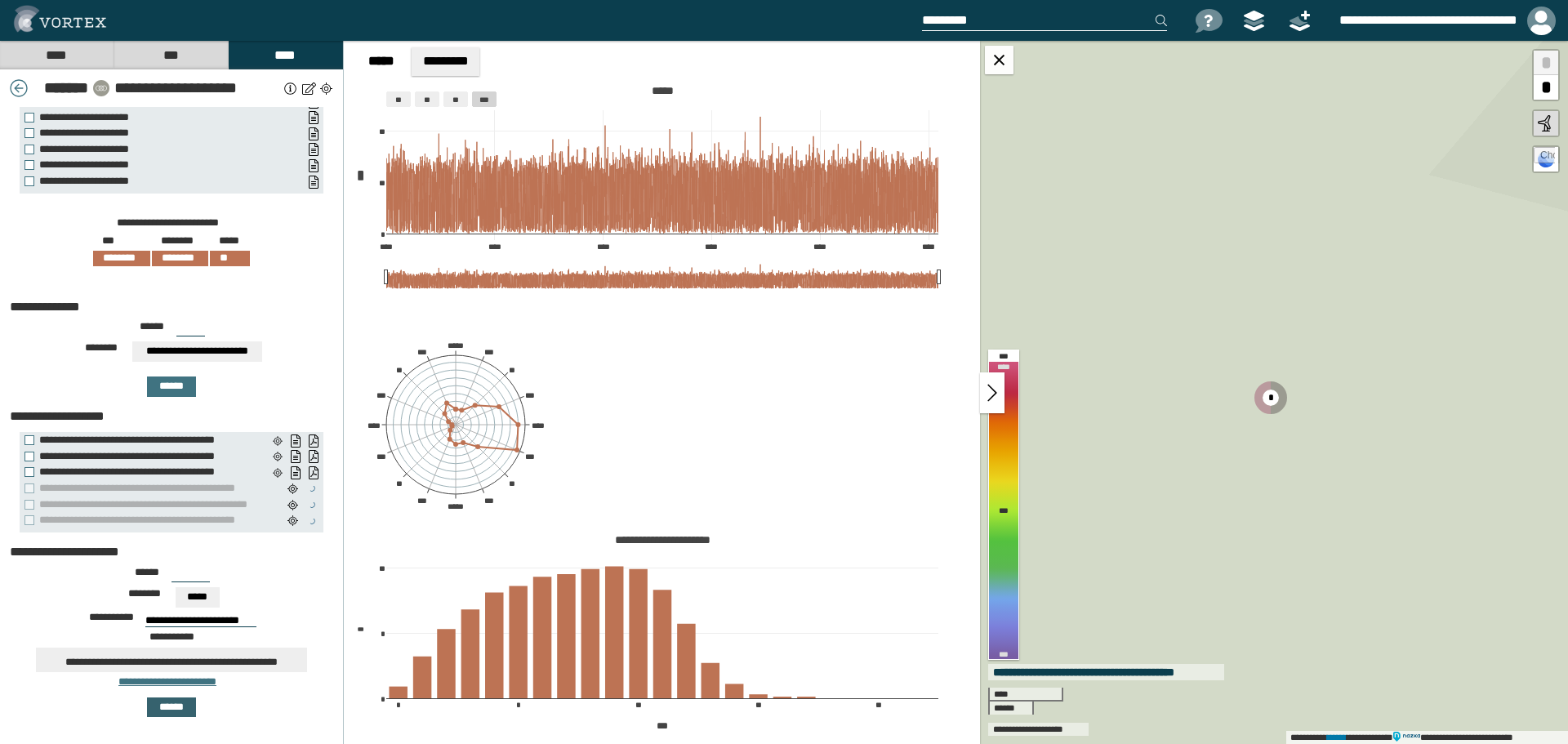 click on "******" at bounding box center [172, 707] 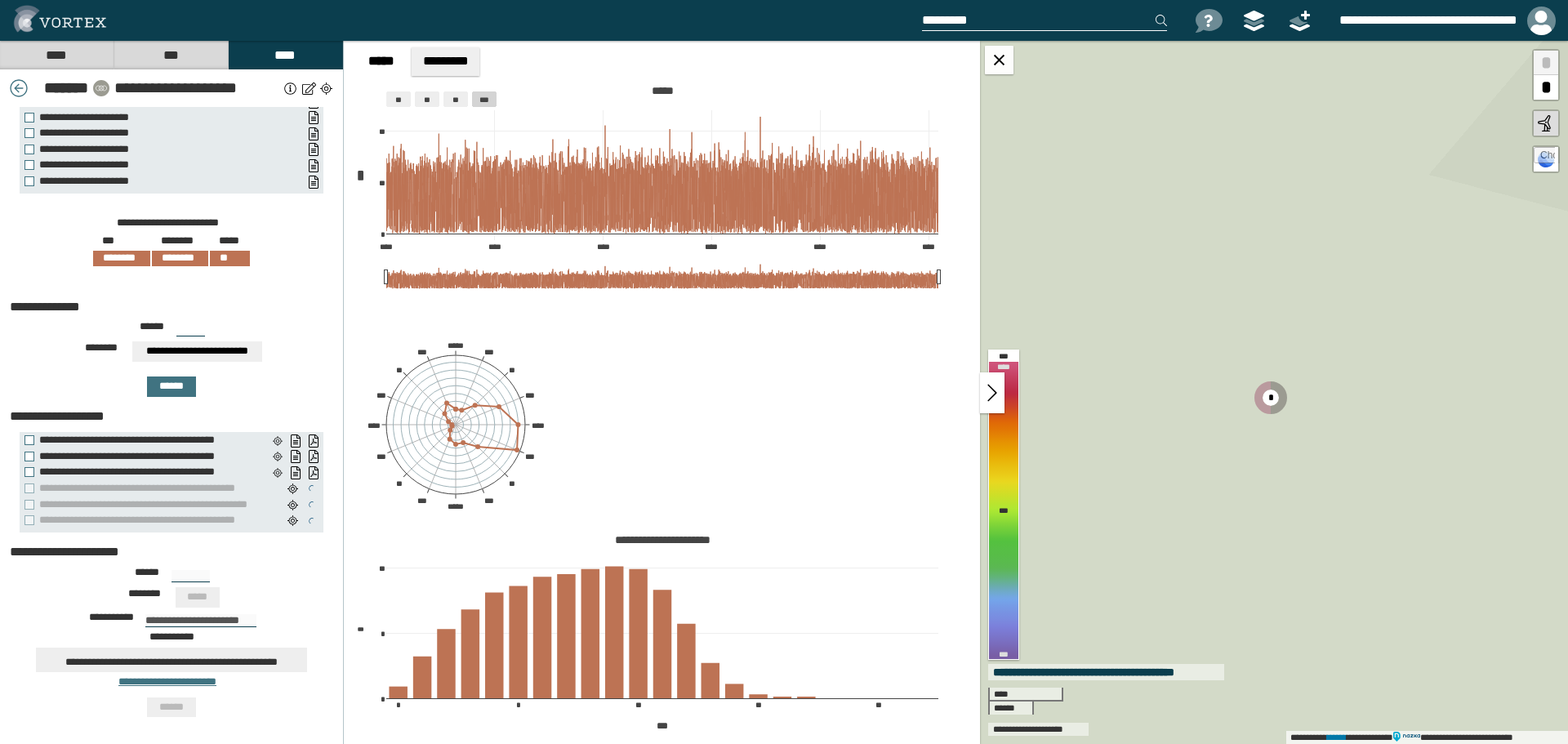 type on "***" 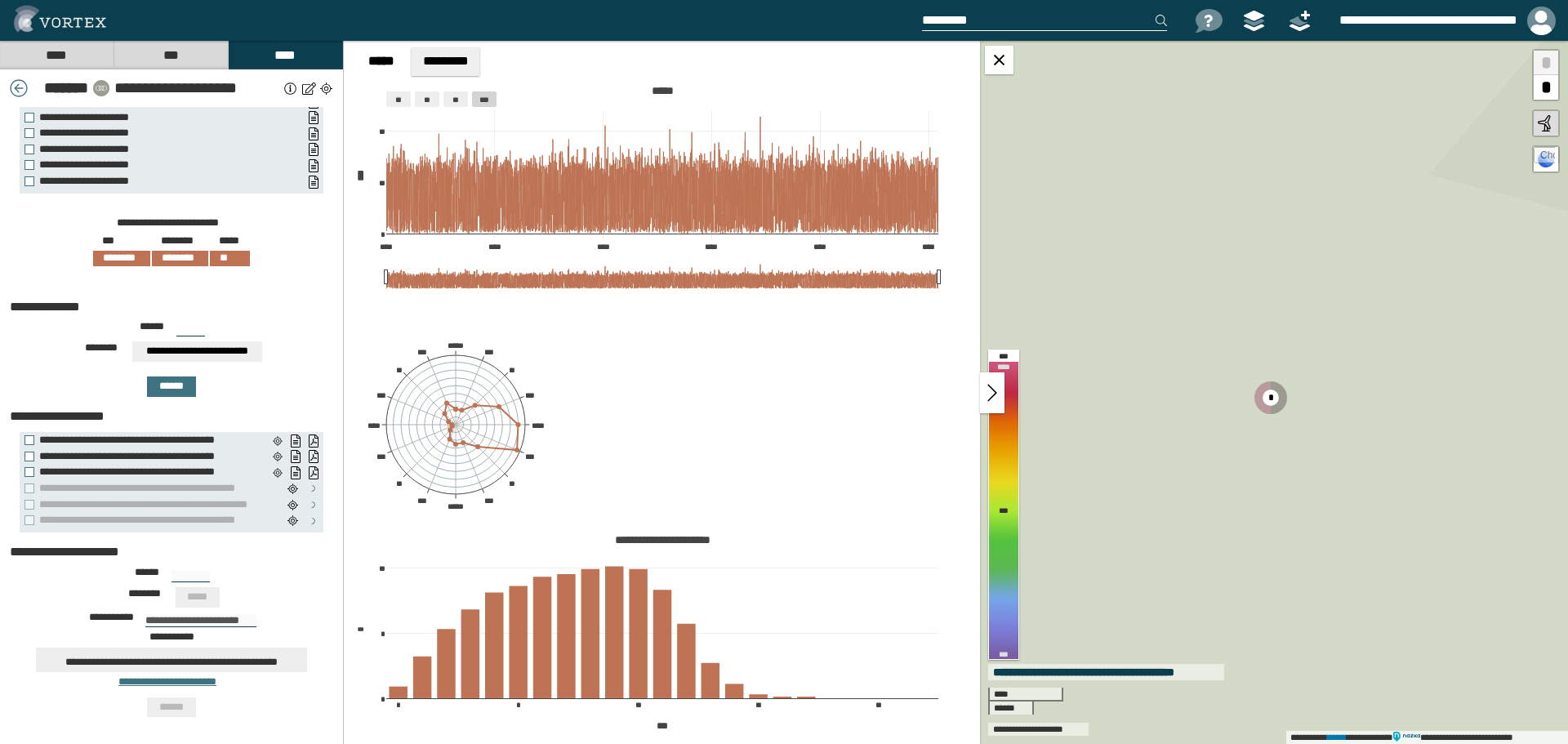 type 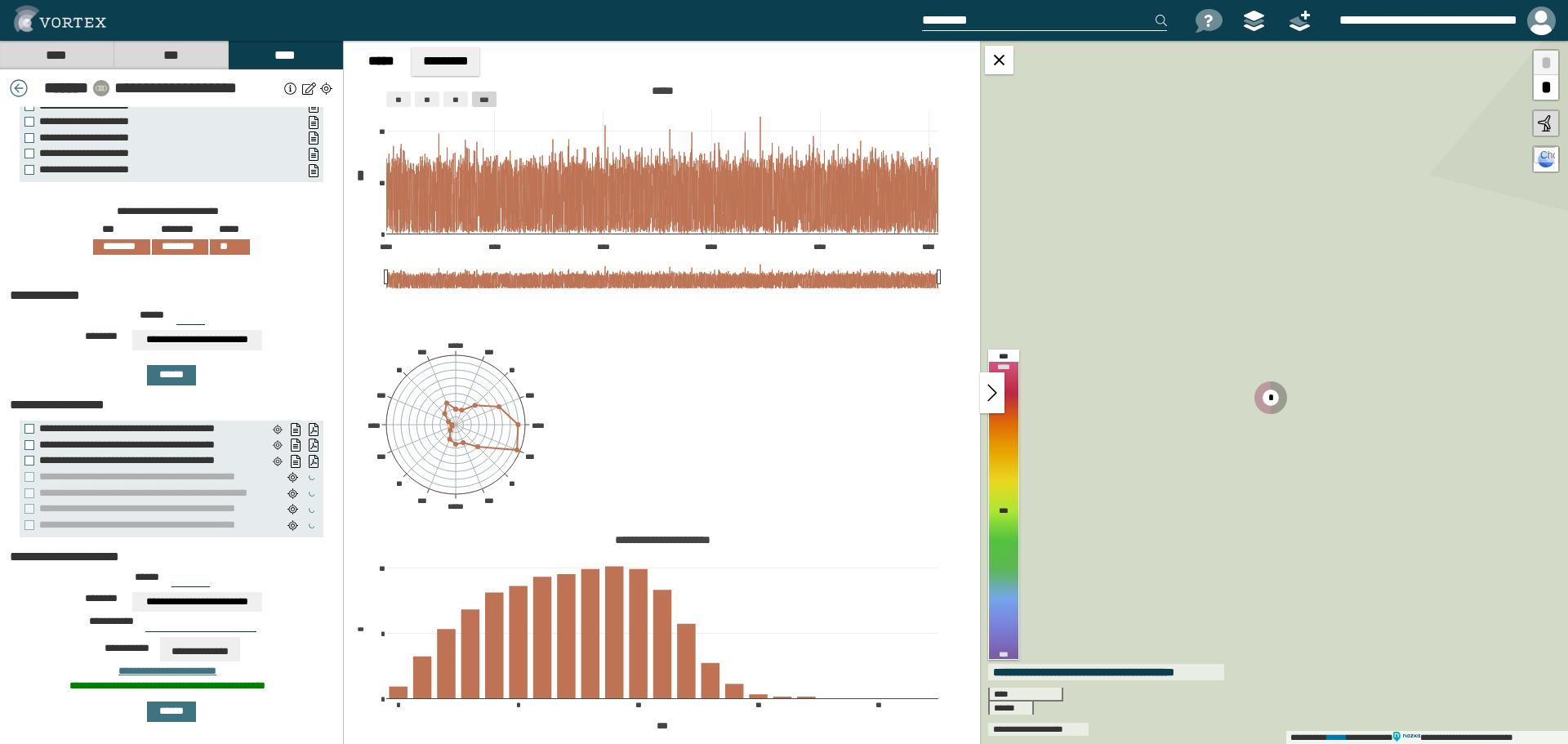 scroll, scrollTop: 89, scrollLeft: 0, axis: vertical 